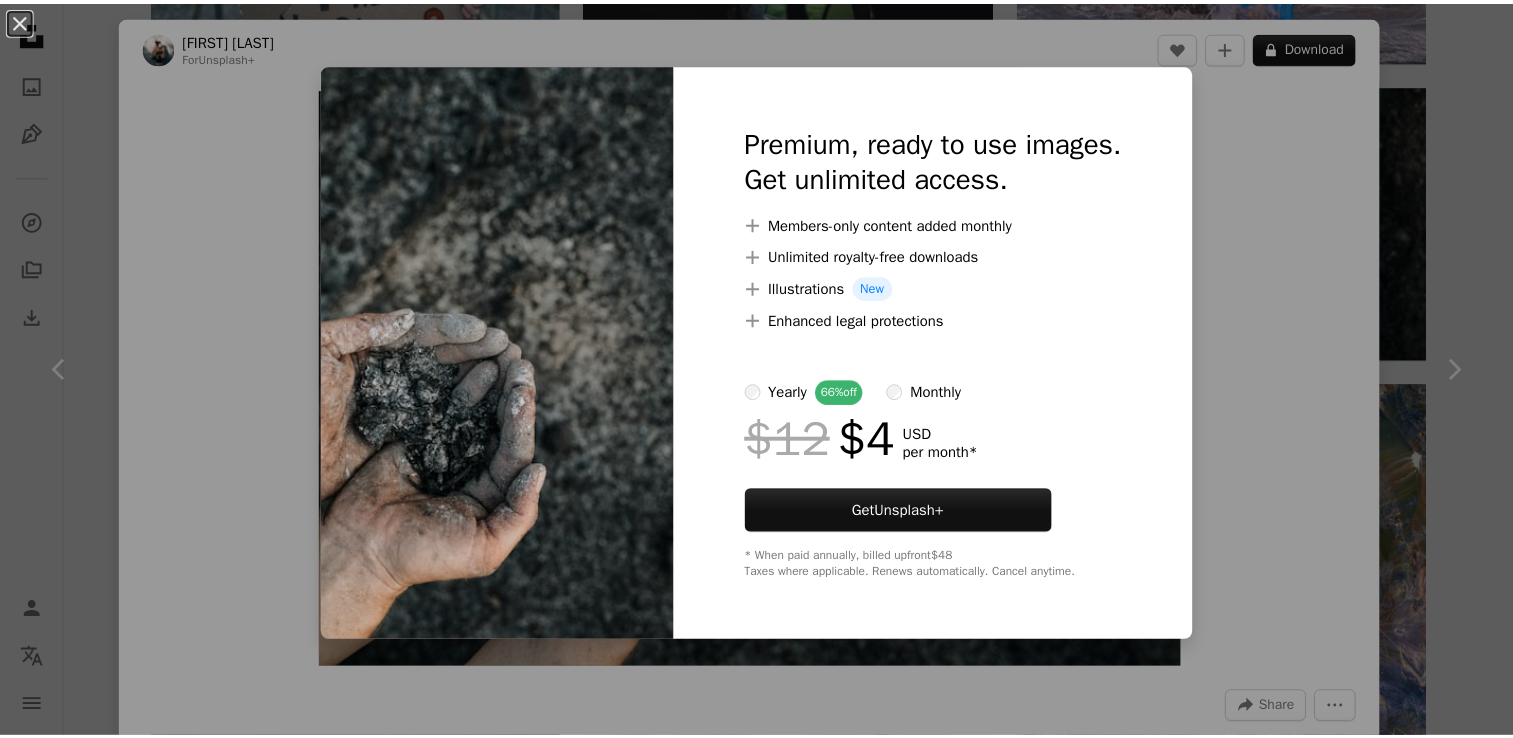scroll, scrollTop: 12324, scrollLeft: 0, axis: vertical 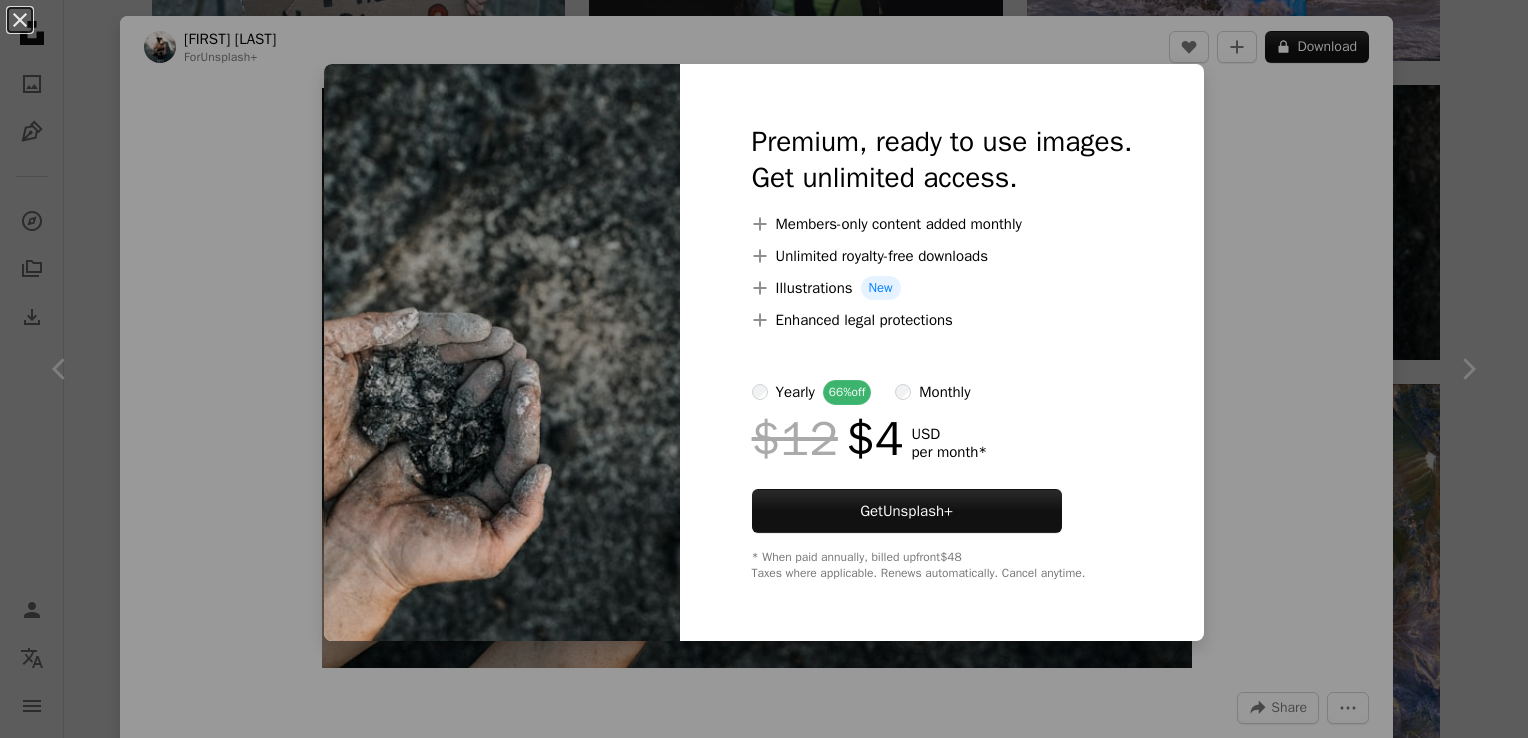 click on "An X shape Premium, ready to use images. Get unlimited access. A plus sign Members-only content added monthly A plus sign Unlimited royalty-free downloads A plus sign Illustrations  New A plus sign Enhanced legal protections yearly 66%  off monthly $12   $4 USD per month * Get  Unsplash+ * When paid annually, billed upfront  $48 Taxes where applicable. Renews automatically. Cancel anytime." at bounding box center [764, 369] 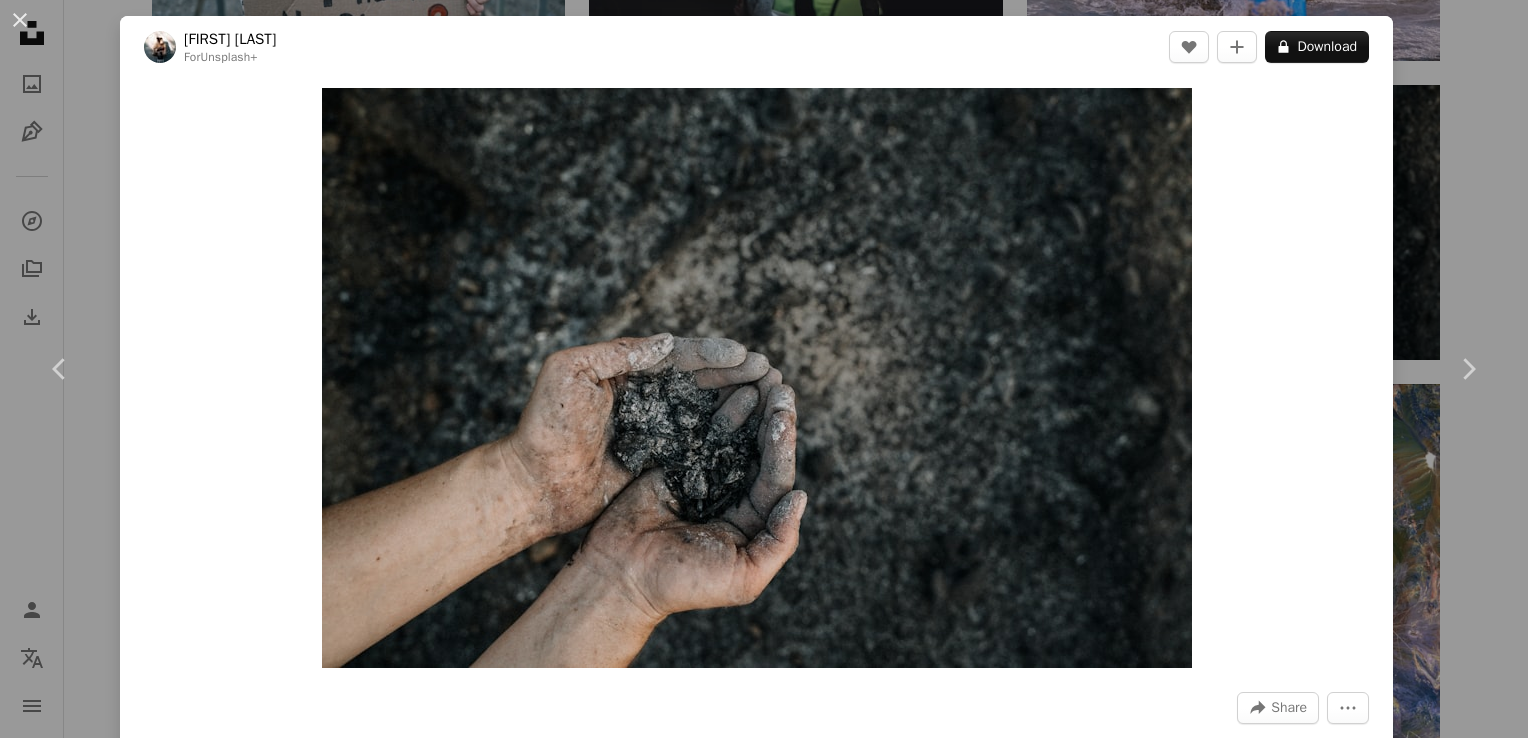 click on "An X shape Chevron left Chevron right [FIRST] [LAST] For  Unsplash+ A heart A plus sign A lock Download Zoom in A forward-right arrow Share More Actions A map marker [CITY], [COUNTRY] Calendar outlined Published on  [DATE], [YEAR] Camera SONY, ILCE-7M3 Safety Licensed under the  Unsplash+ License summer hot greece climate change global warming forest fire heat hot weather heatwave heat wave climate crisis element embers ember griechenland Free stock photos From this series Chevron right Plus sign for Unsplash+ Plus sign for Unsplash+ Plus sign for Unsplash+ Plus sign for Unsplash+ Related images Plus sign for Unsplash+ A heart A plus sign [FIRST] [LAST] For  Unsplash+ A lock Download Plus sign for Unsplash+ A heart A plus sign [FIRST] [LAST] For  Unsplash+ A lock Download Plus sign for Unsplash+ A heart A plus sign A. C. For  Unsplash+ A lock Download Plus sign for Unsplash+ A heart A plus sign Unsplash+ Community For  Unsplash+ A lock Download Plus sign for Unsplash+ A heart A plus sign [FIRST] [LAST] For" at bounding box center [764, 369] 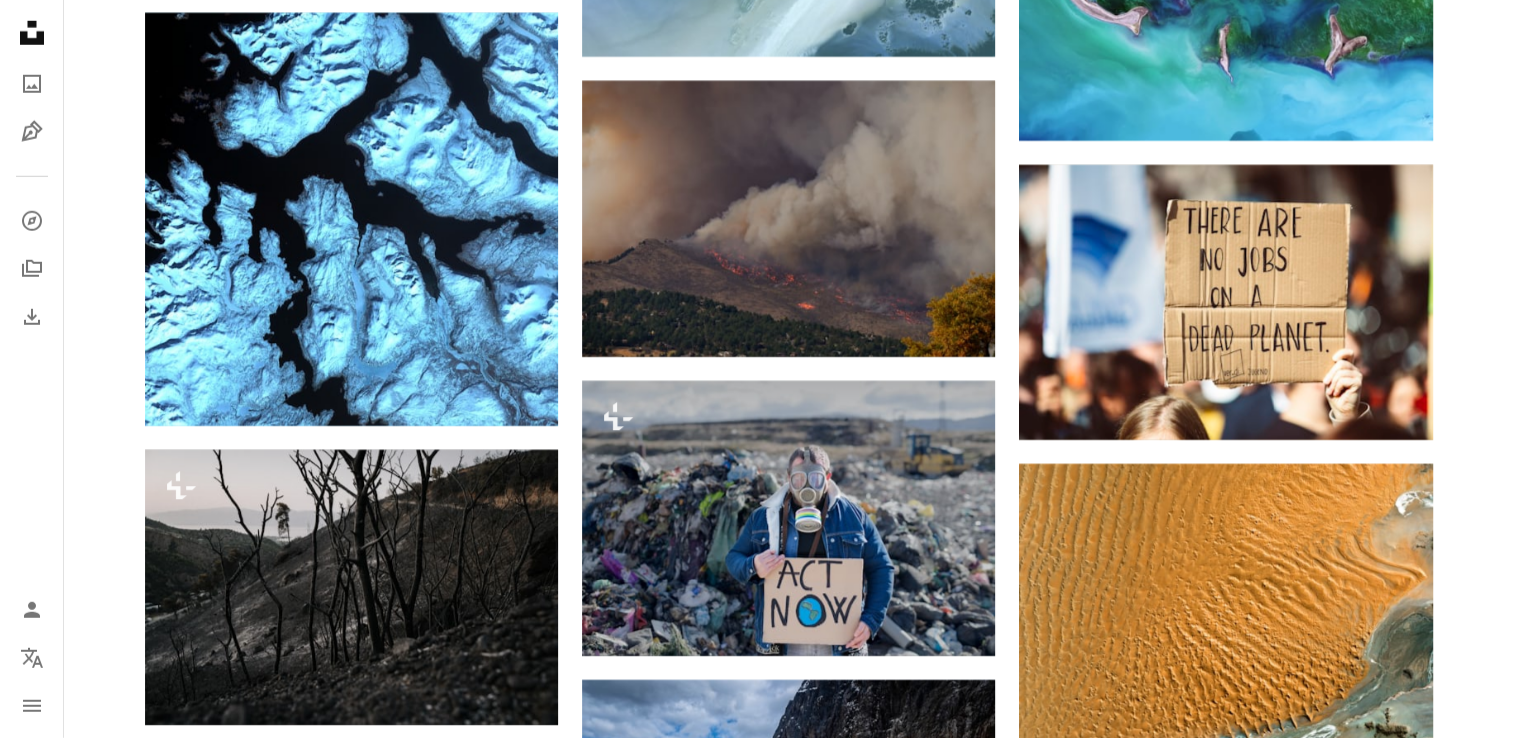 scroll, scrollTop: 13555, scrollLeft: 0, axis: vertical 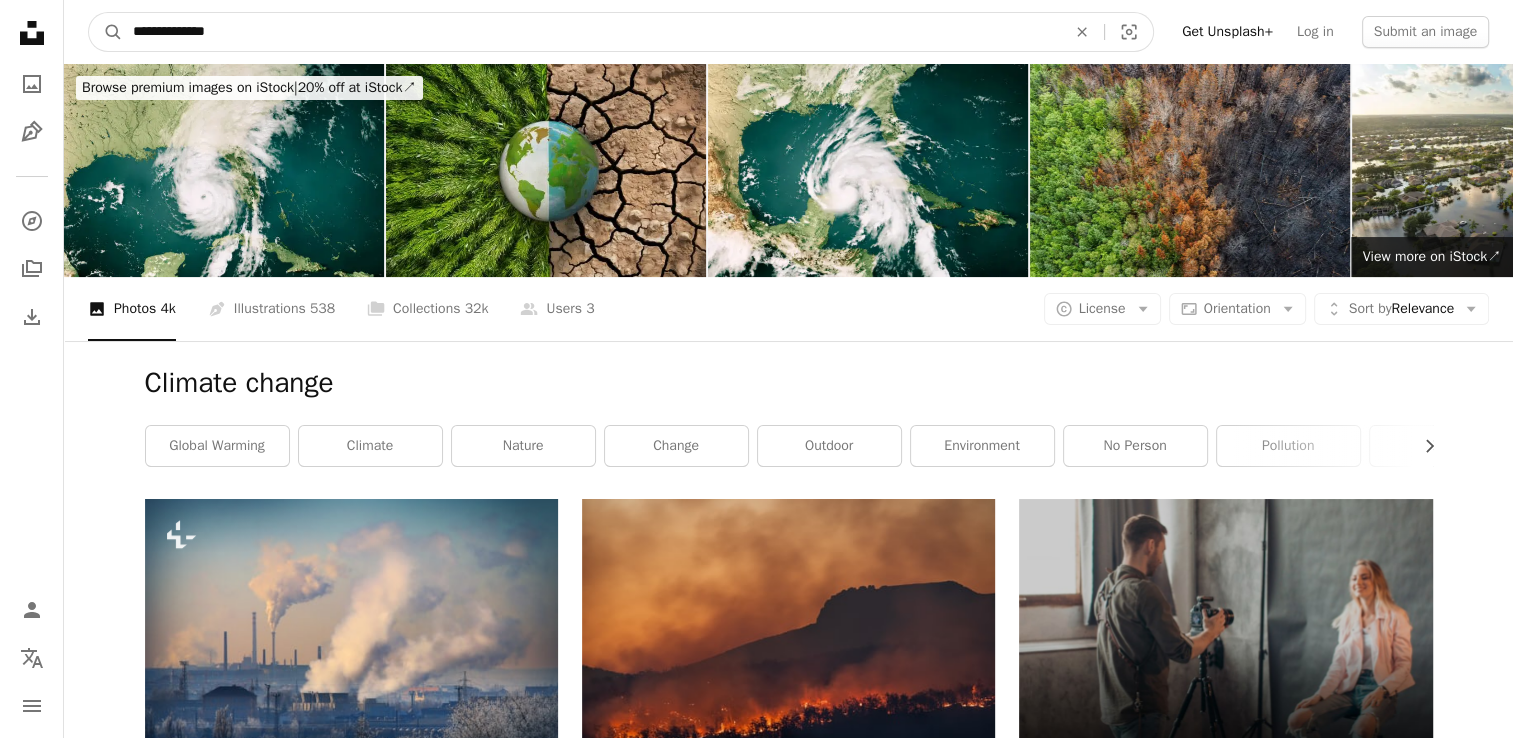 click on "**********" at bounding box center (591, 32) 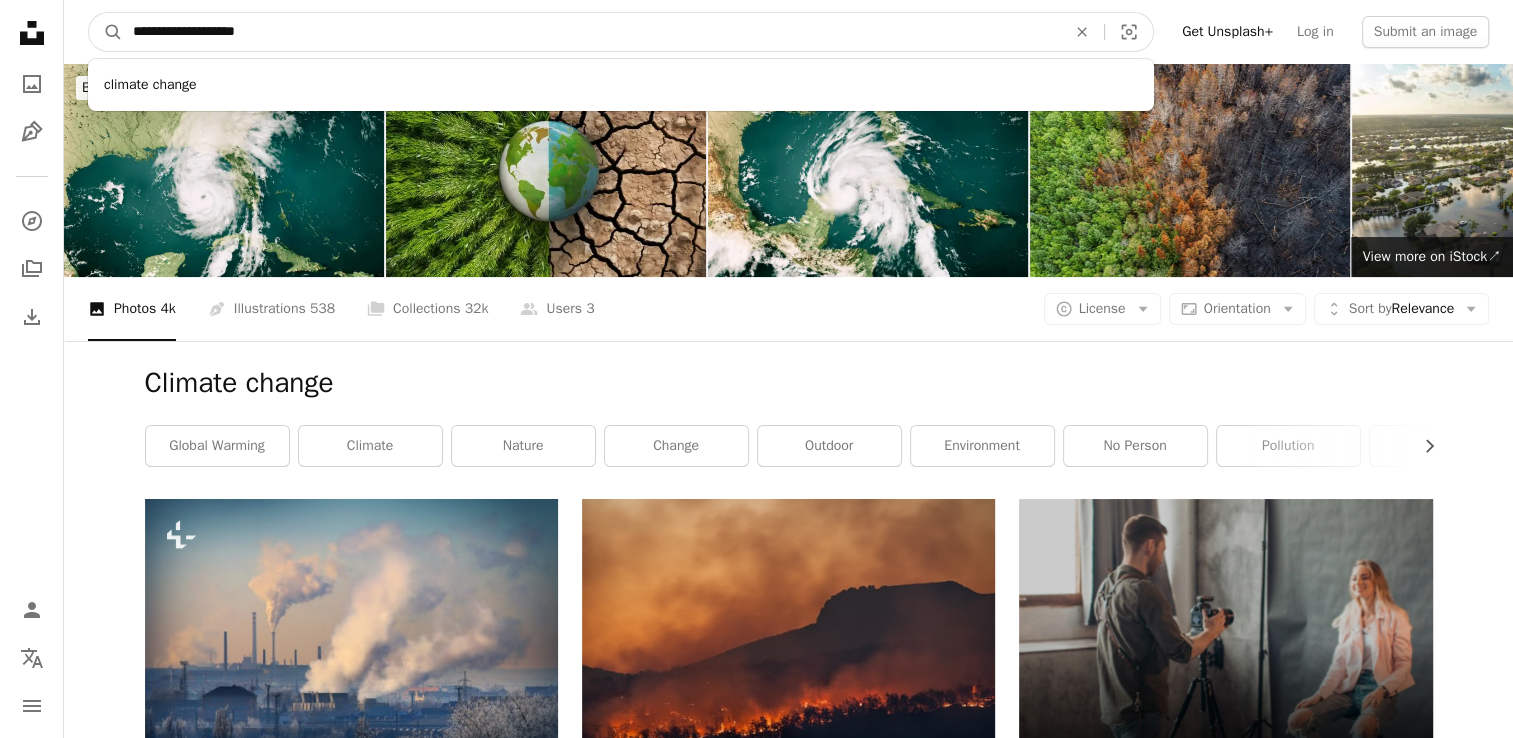 type on "**********" 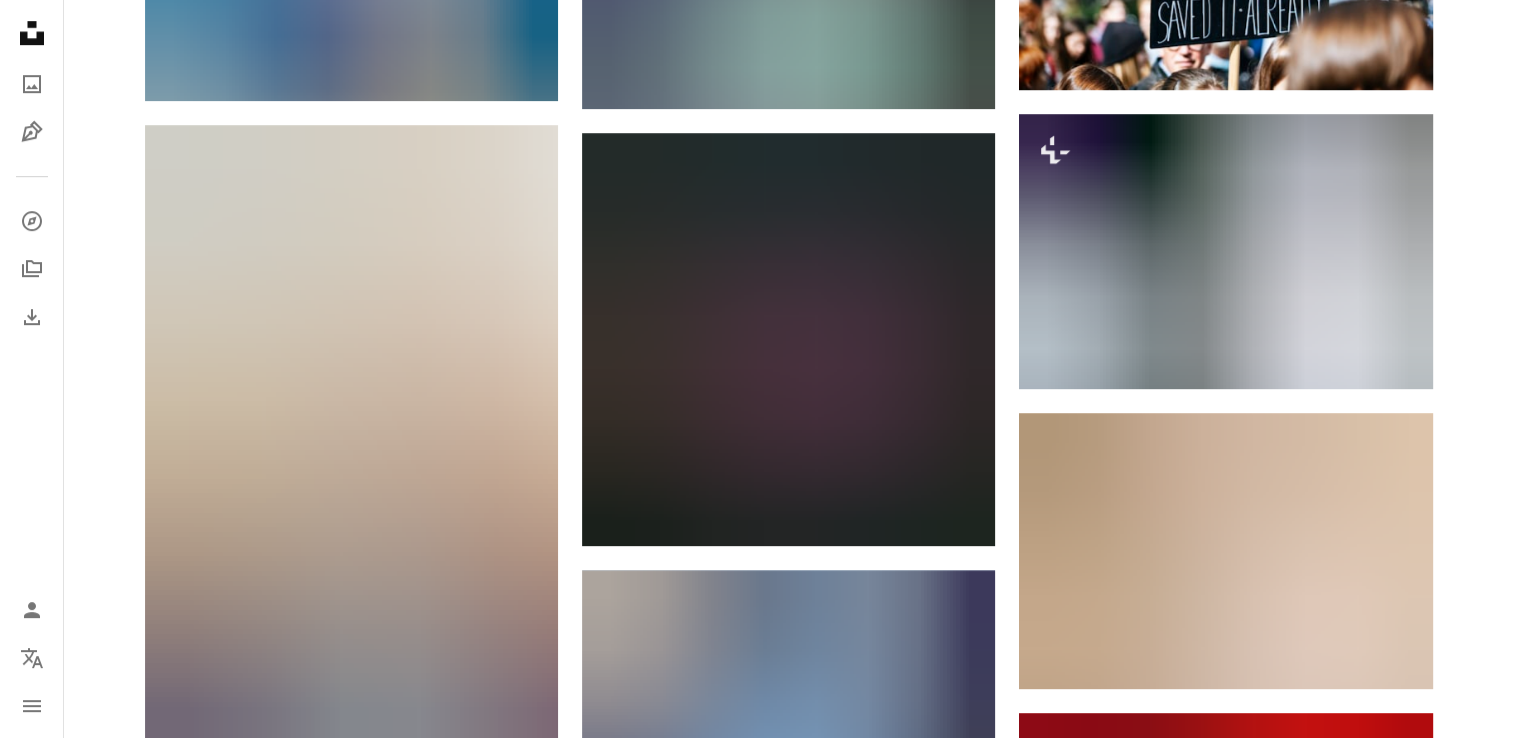 scroll, scrollTop: 1275, scrollLeft: 0, axis: vertical 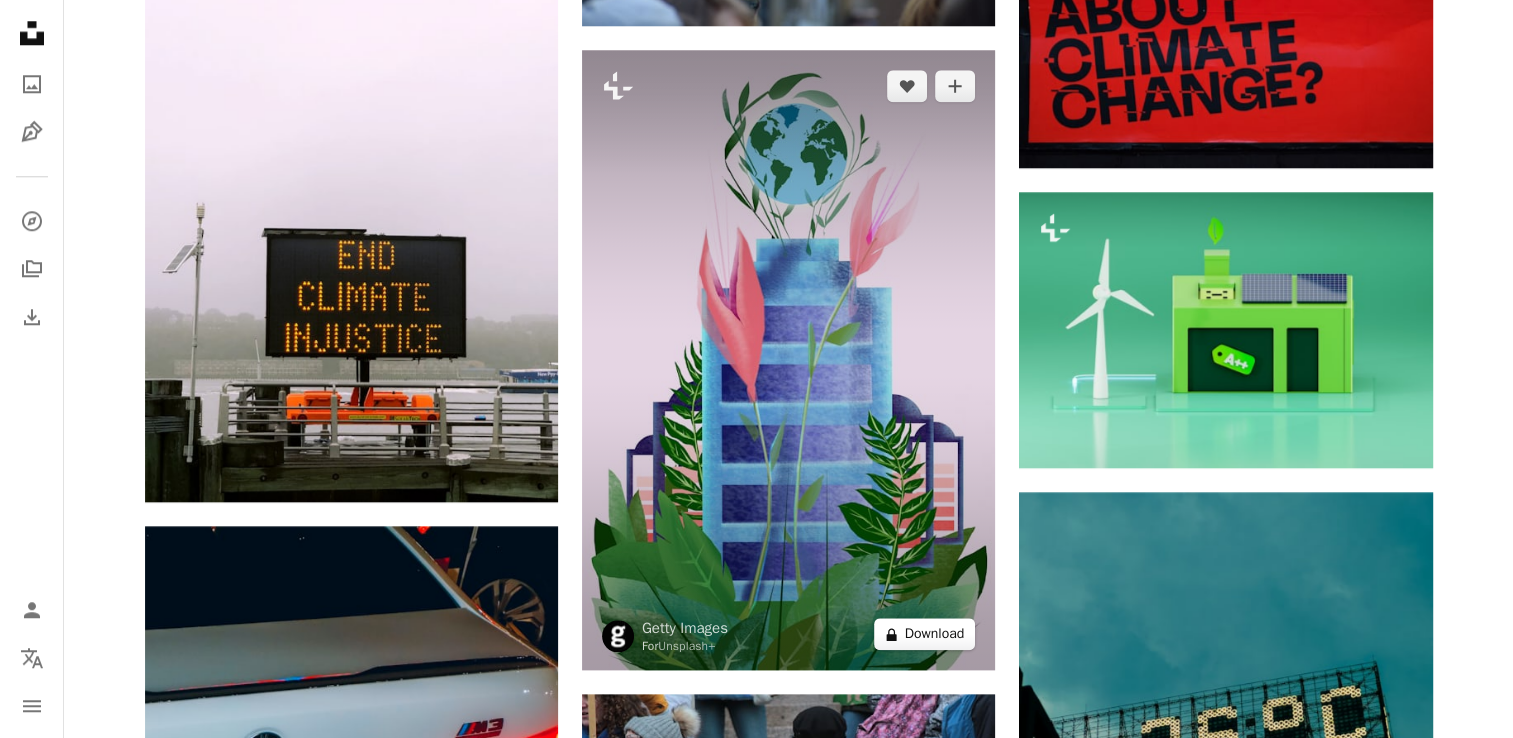 click on "A lock Download" at bounding box center [925, 634] 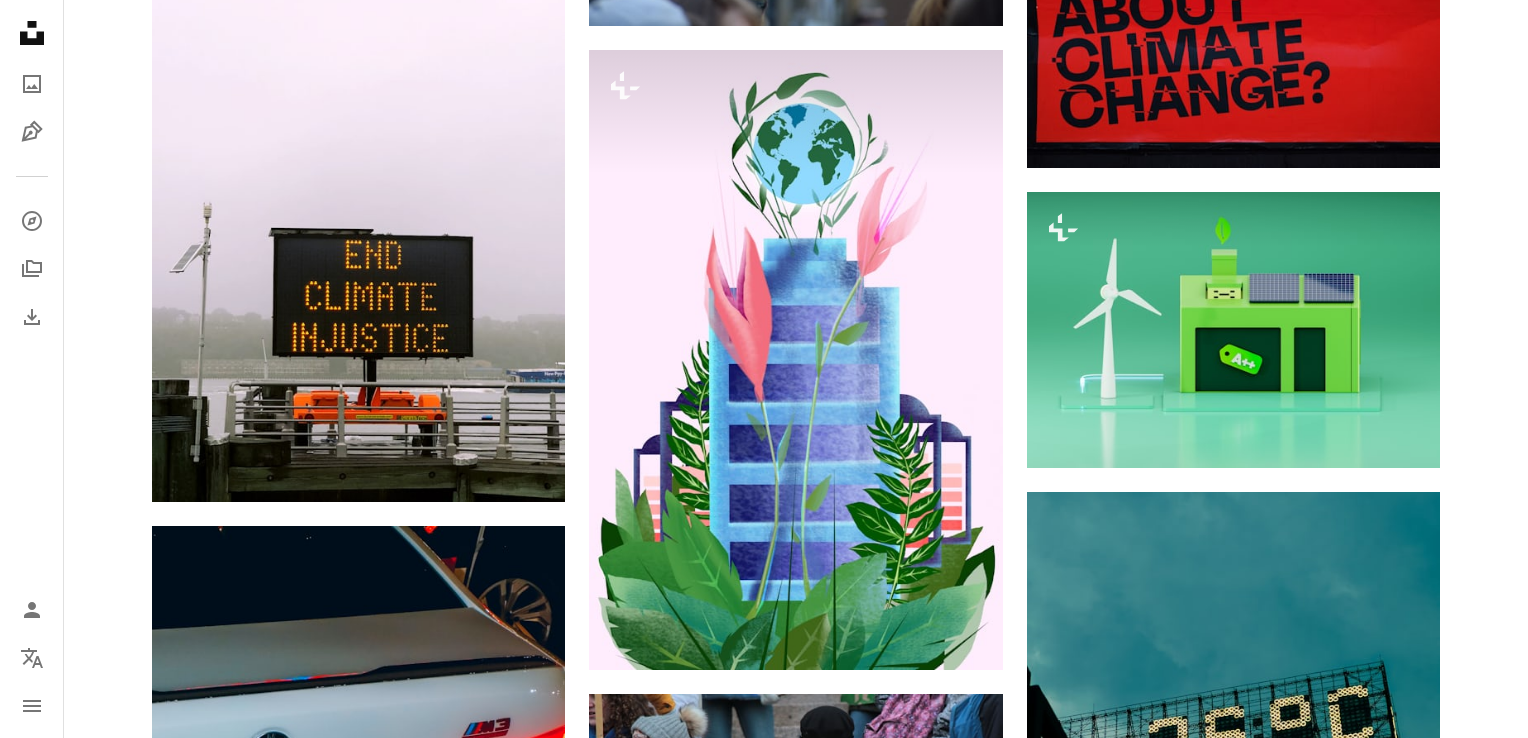 click on "An X shape Premium, ready to use images. Get unlimited access. A plus sign Members-only content added monthly A plus sign Unlimited royalty-free downloads A plus sign Illustrations  New A plus sign Enhanced legal protections yearly 66%  off monthly $12   $4 USD per month * Get  Unsplash+ * When paid annually, billed upfront  $48 Taxes where applicable. Renews automatically. Cancel anytime." at bounding box center (764, 2663) 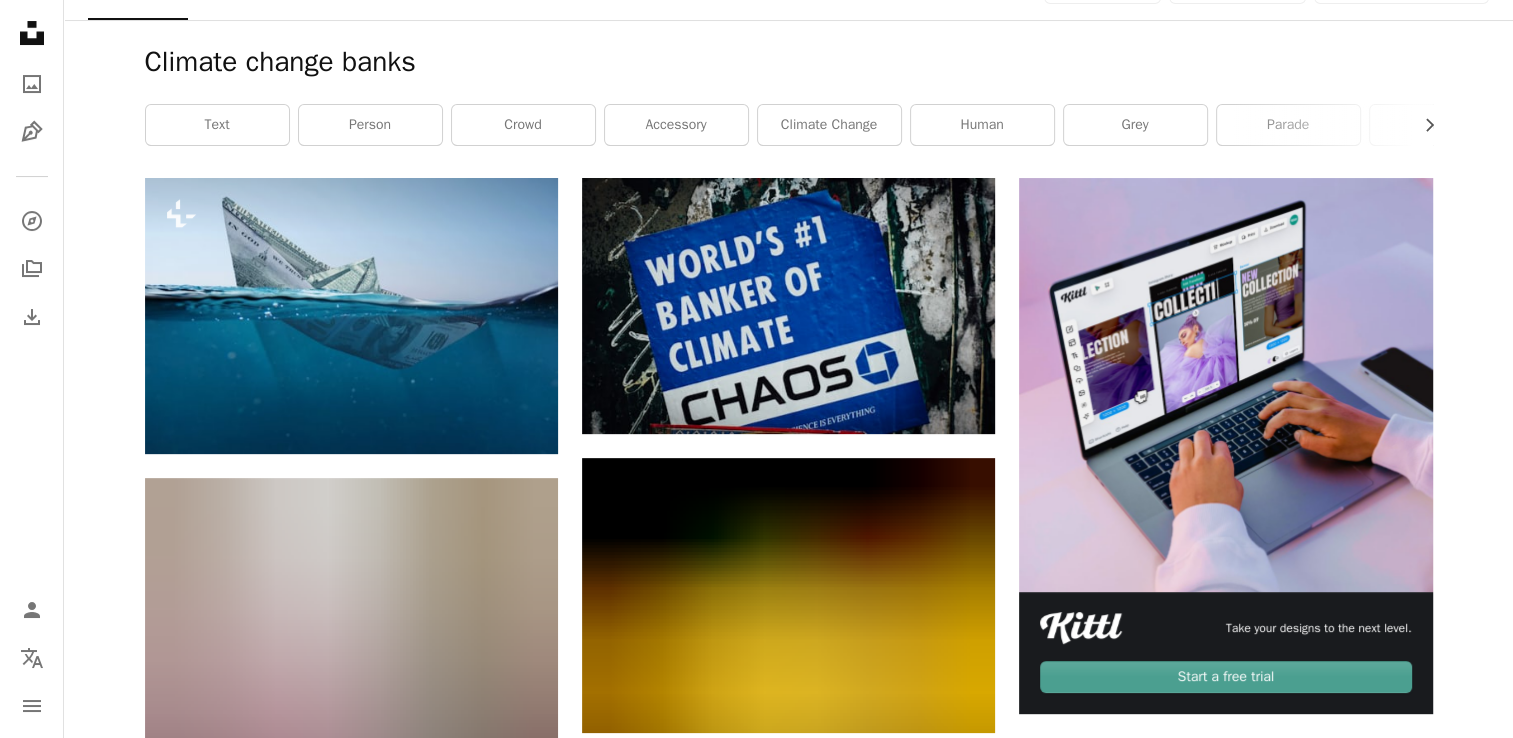 scroll, scrollTop: 215, scrollLeft: 0, axis: vertical 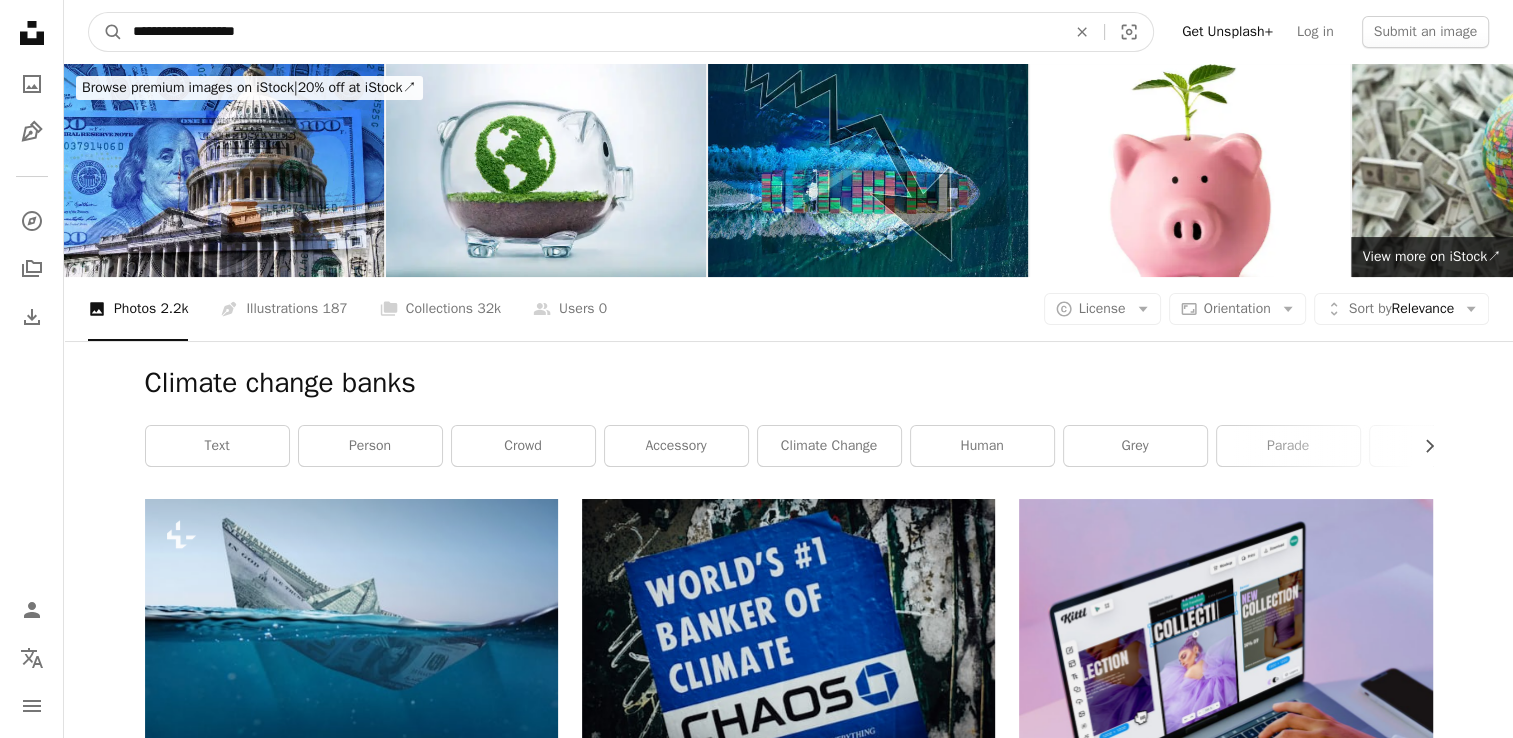 click on "**********" at bounding box center [591, 32] 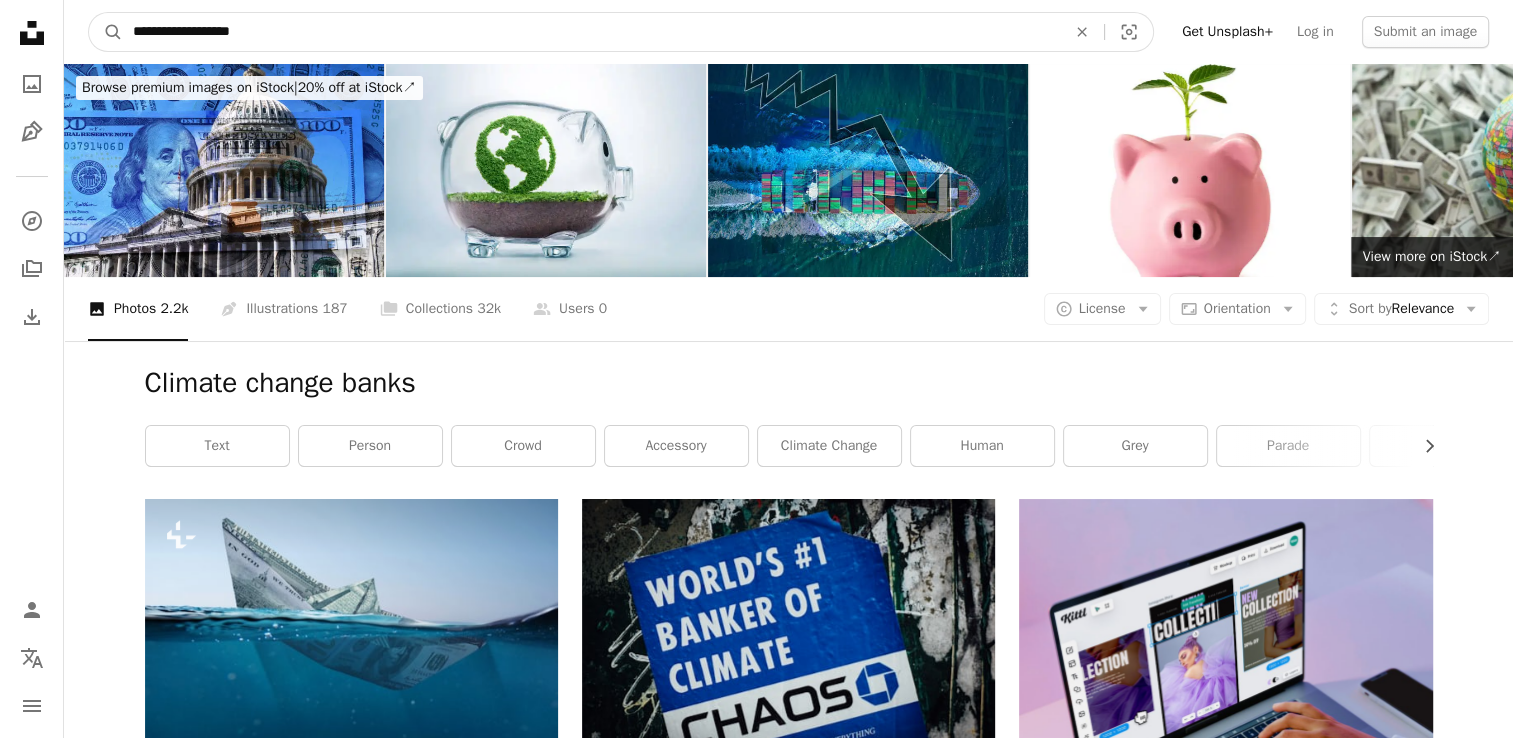 type on "**********" 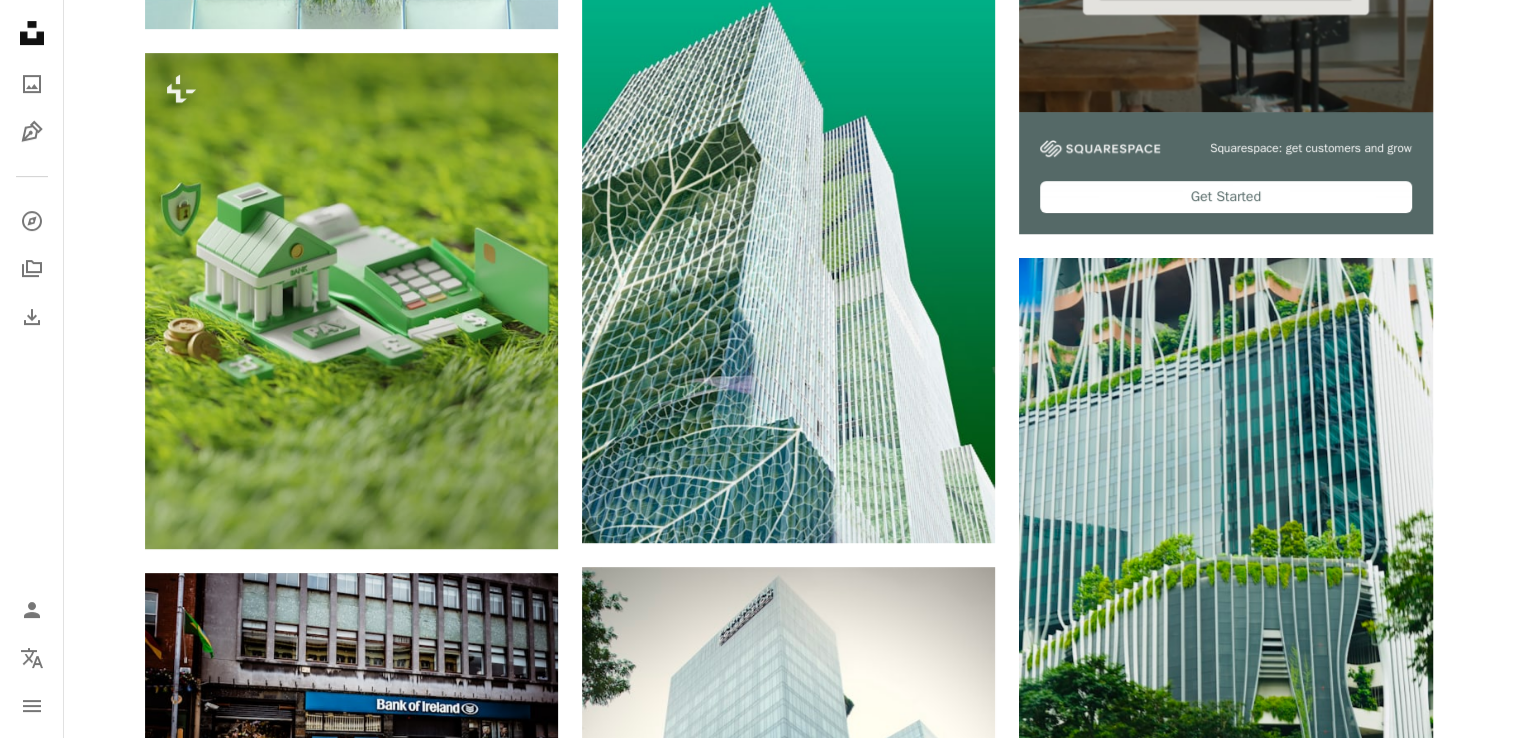 scroll, scrollTop: 860, scrollLeft: 0, axis: vertical 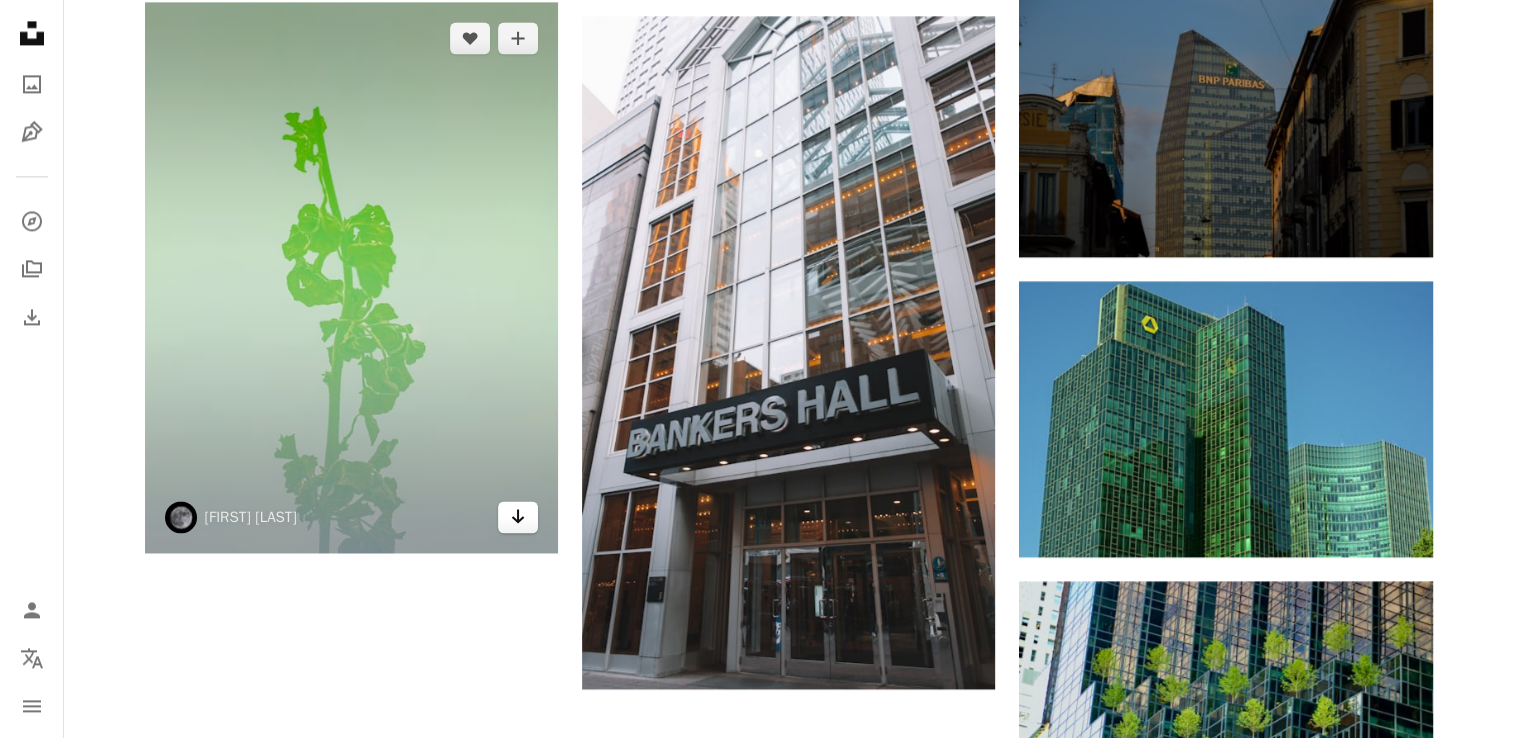 click on "Arrow pointing down" at bounding box center (518, 517) 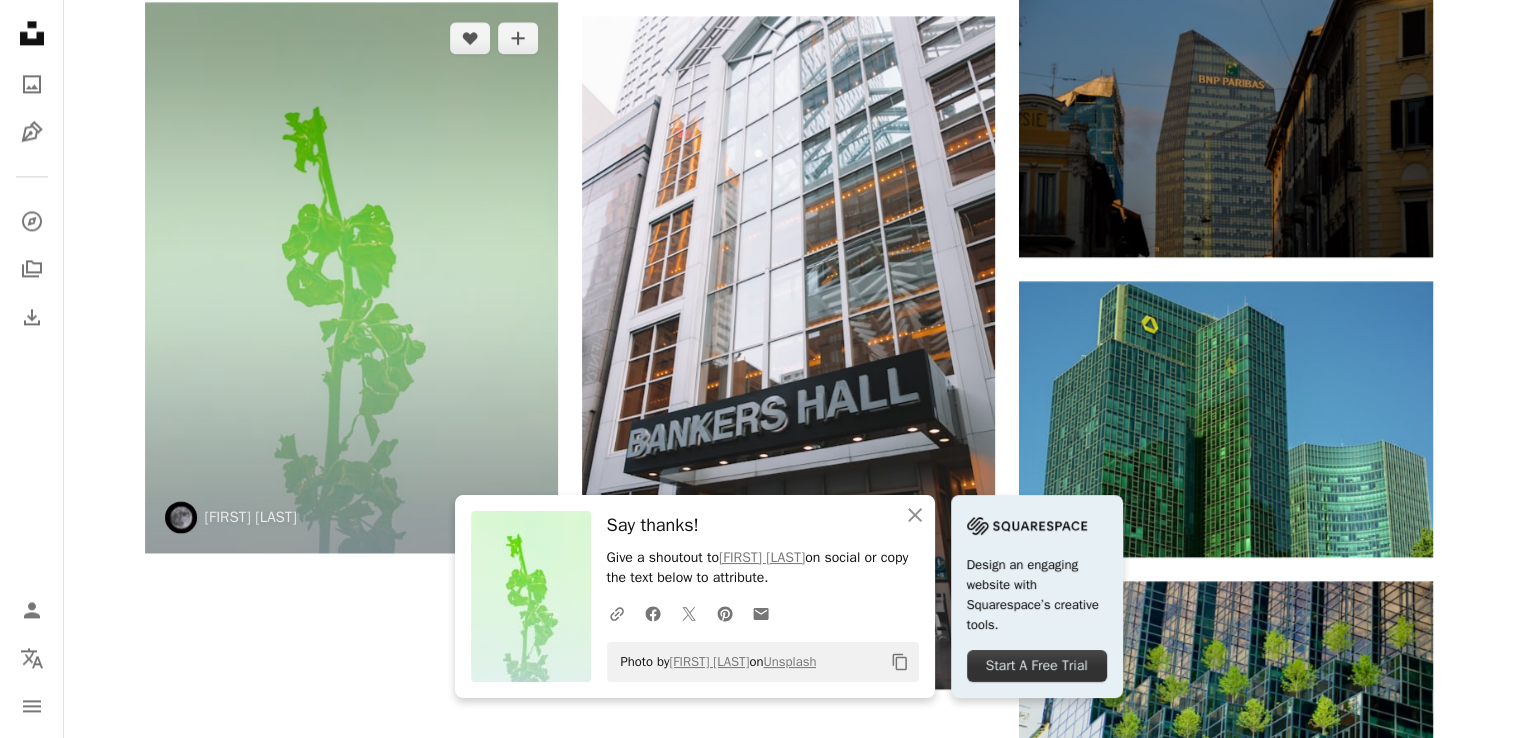 click at bounding box center [351, 277] 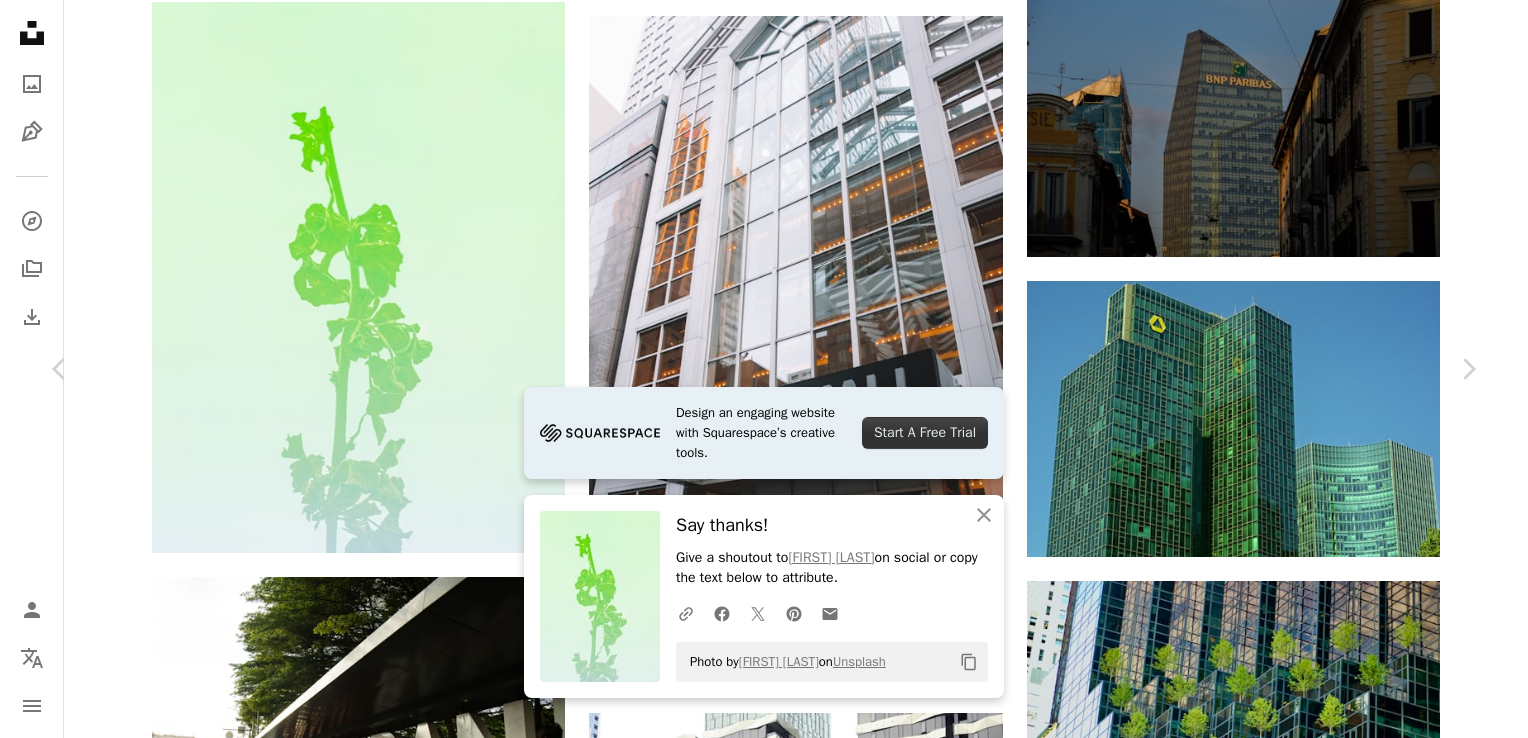 click on "An X shape" at bounding box center [20, 20] 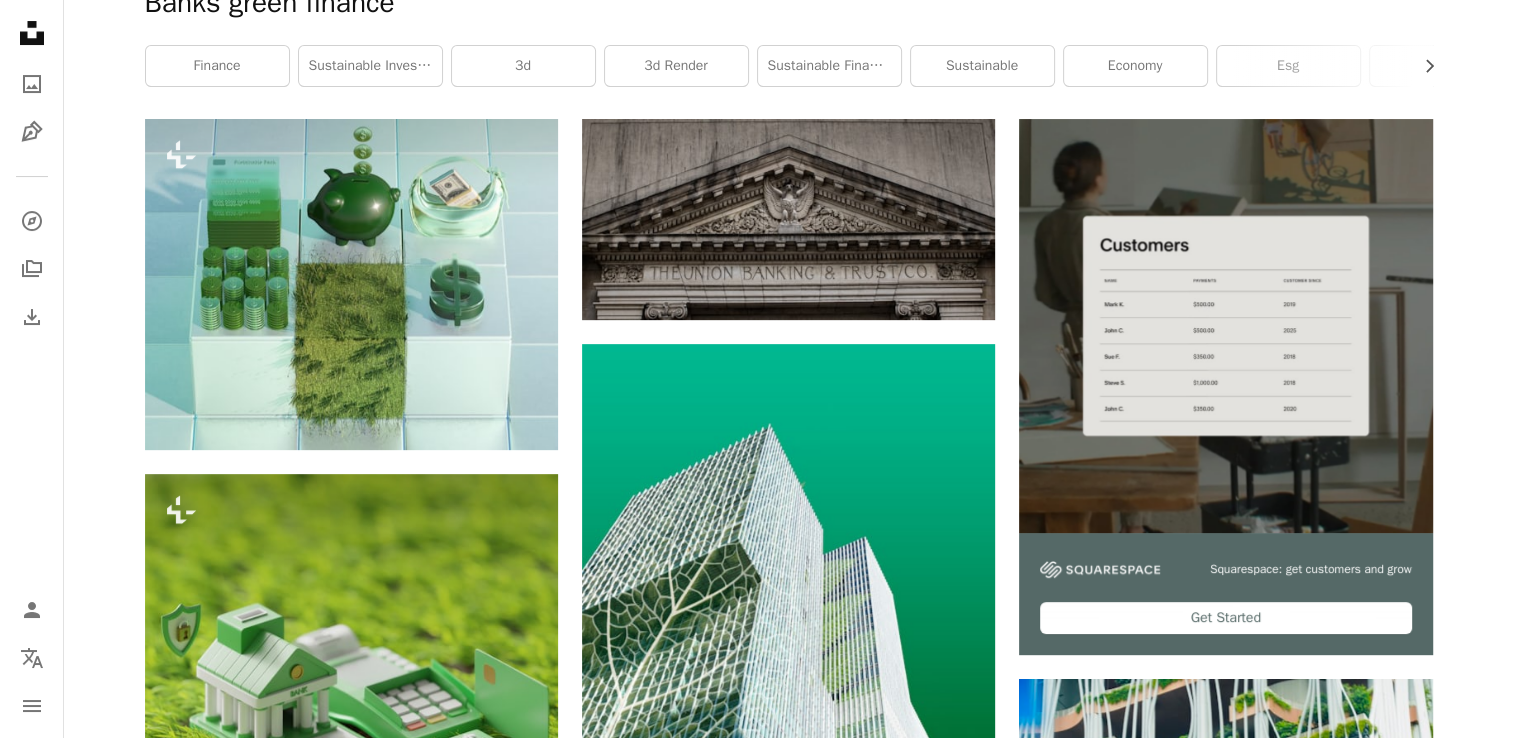 scroll, scrollTop: 363, scrollLeft: 0, axis: vertical 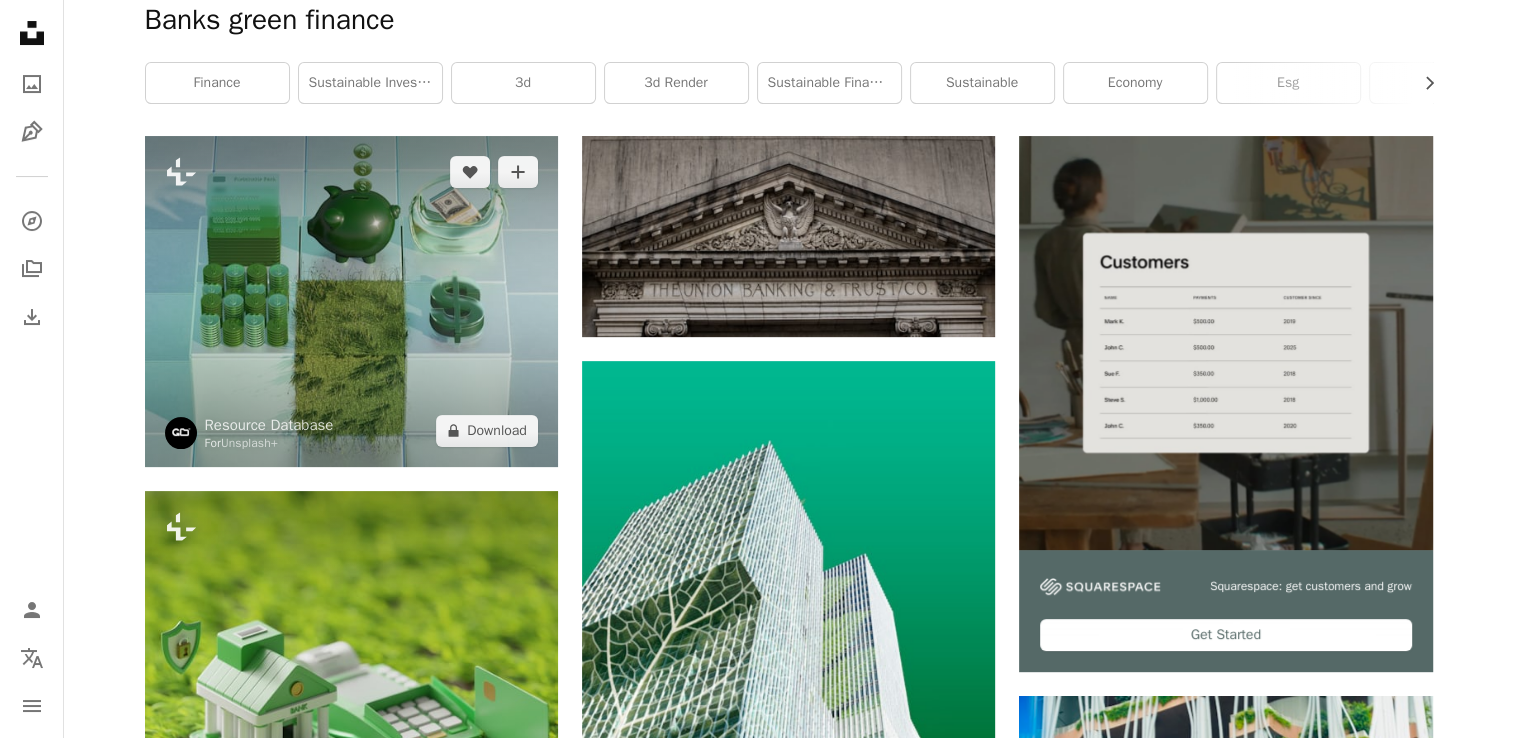 click at bounding box center [351, 301] 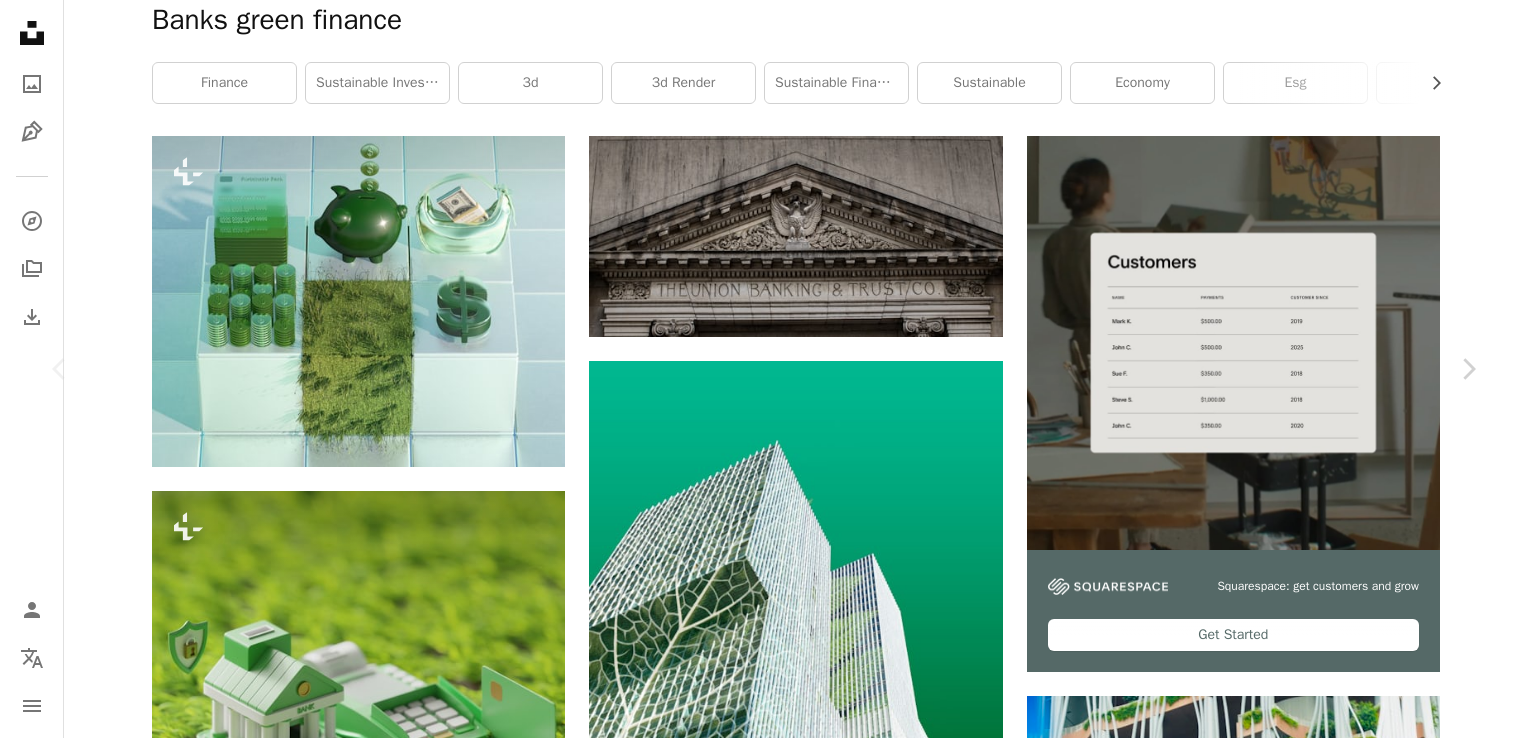click on "An X shape Chevron left Chevron right [FIRST] [LAST] [INITIAL][INITIAL][INITIAL] For Unsplash+ A heart A plus sign A lock Download Zoom in A forward-right arrow Share More Actions Sustainable Finance | Unsplash+ Production Item #UNSSFIN-1 | RSDB™ Calendar outlined Published on [MONTH] [DAY], [YEAR] Safety Licensed under the Unsplash+ License finance 3d render economy esg sustainable finance sustainable investment HD Wallpapers From this series Plus sign for Unsplash+ Plus sign for Unsplash+ Plus sign for Unsplash+ Plus sign for Unsplash+ Related images Plus sign for Unsplash+ A heart A plus sign [FIRST] [LAST] For Unsplash+ A lock Download Plus sign for Unsplash+ A heart A plus sign [FIRST] [LAST] For Unsplash+ A lock Download Plus sign for Unsplash+ A heart A plus sign [FIRST] [LAST] For Unsplash+ A lock Download Plus sign for Unsplash+ A heart A plus sign [FIRST] [LAST] For Unsplash+ A lock Download Plus sign for Unsplash+ A heart A plus sign Planet Volumes For Unsplash+ A lock Download Plus sign for Unsplash+ A heart A plus sign For A lock" at bounding box center (764, 7569) 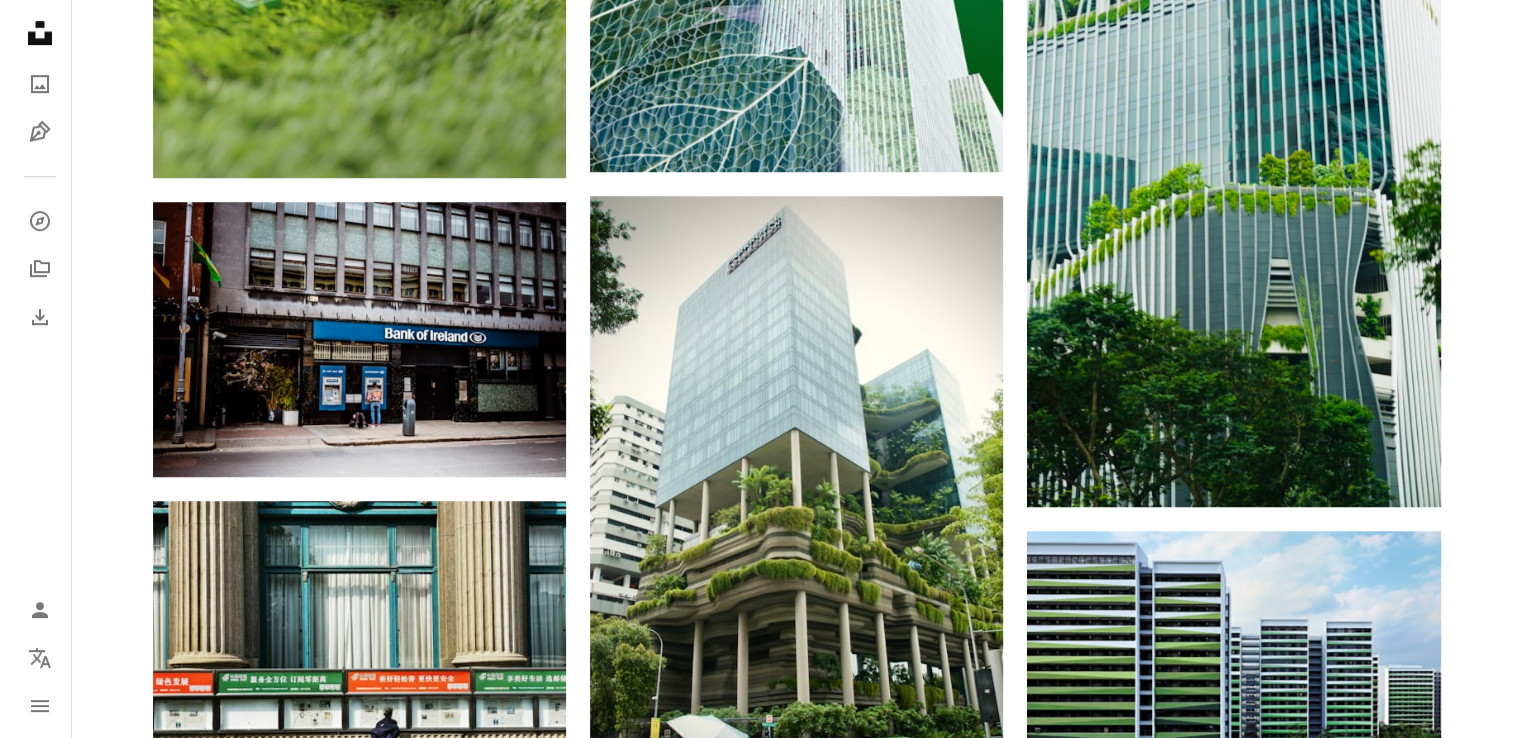 scroll, scrollTop: 1190, scrollLeft: 0, axis: vertical 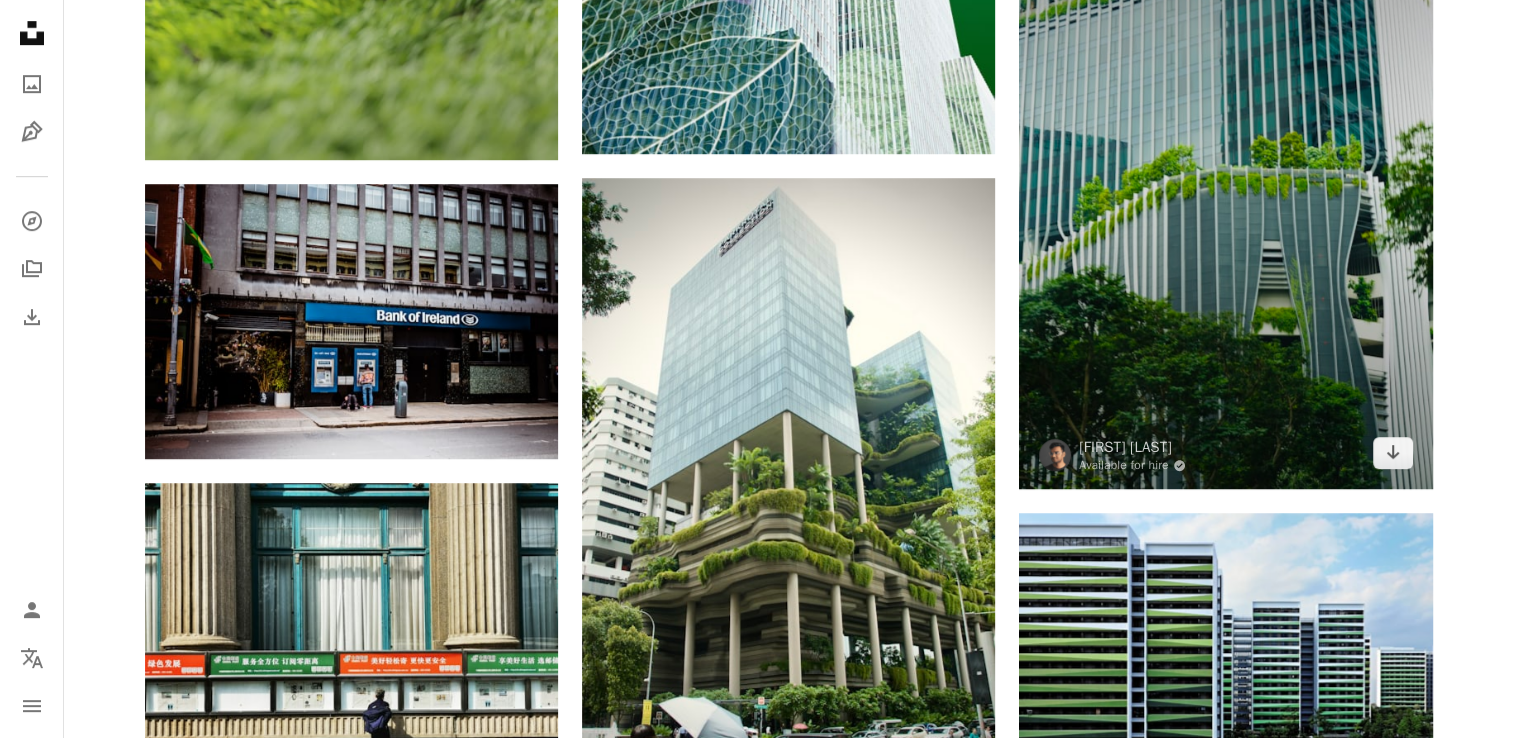 click at bounding box center [1225, 179] 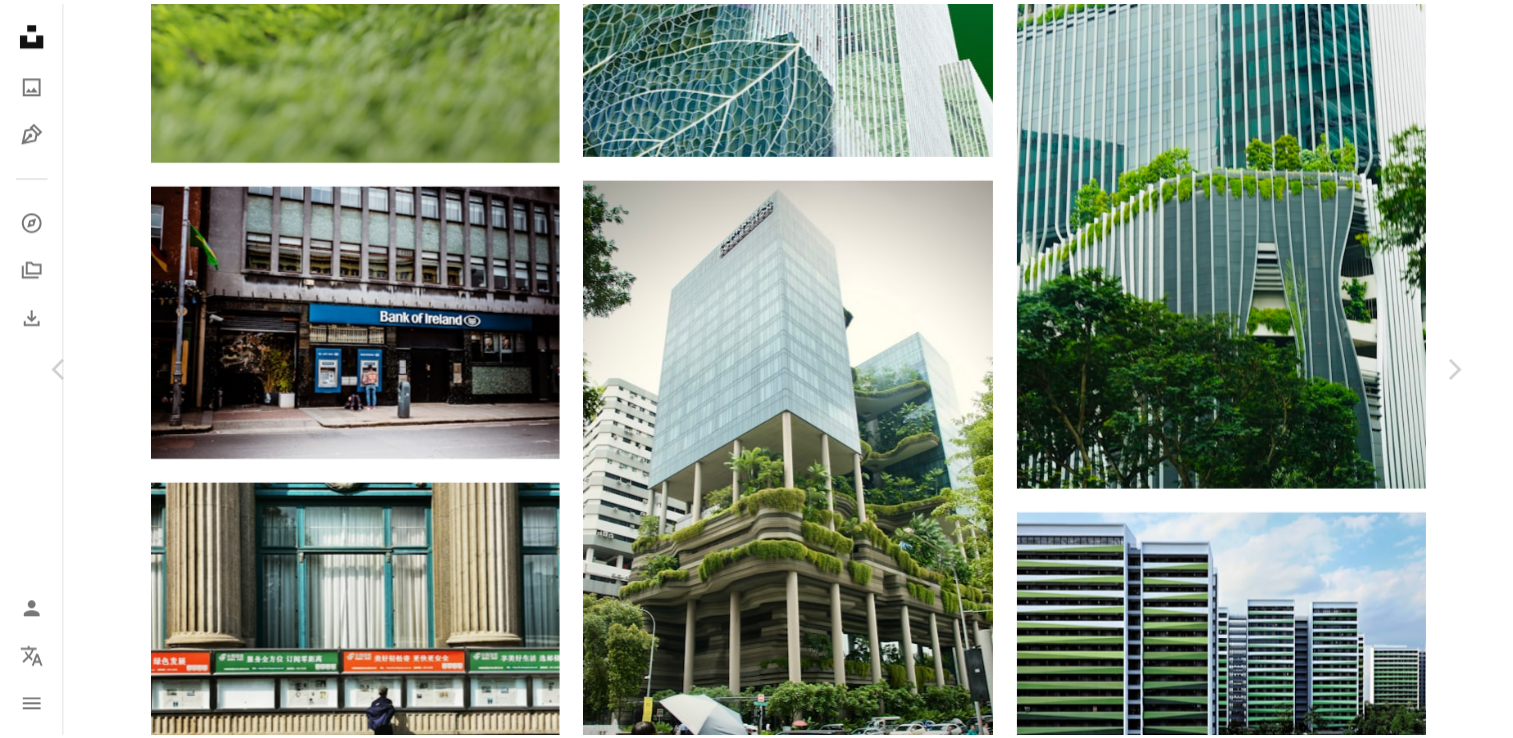 scroll, scrollTop: 0, scrollLeft: 0, axis: both 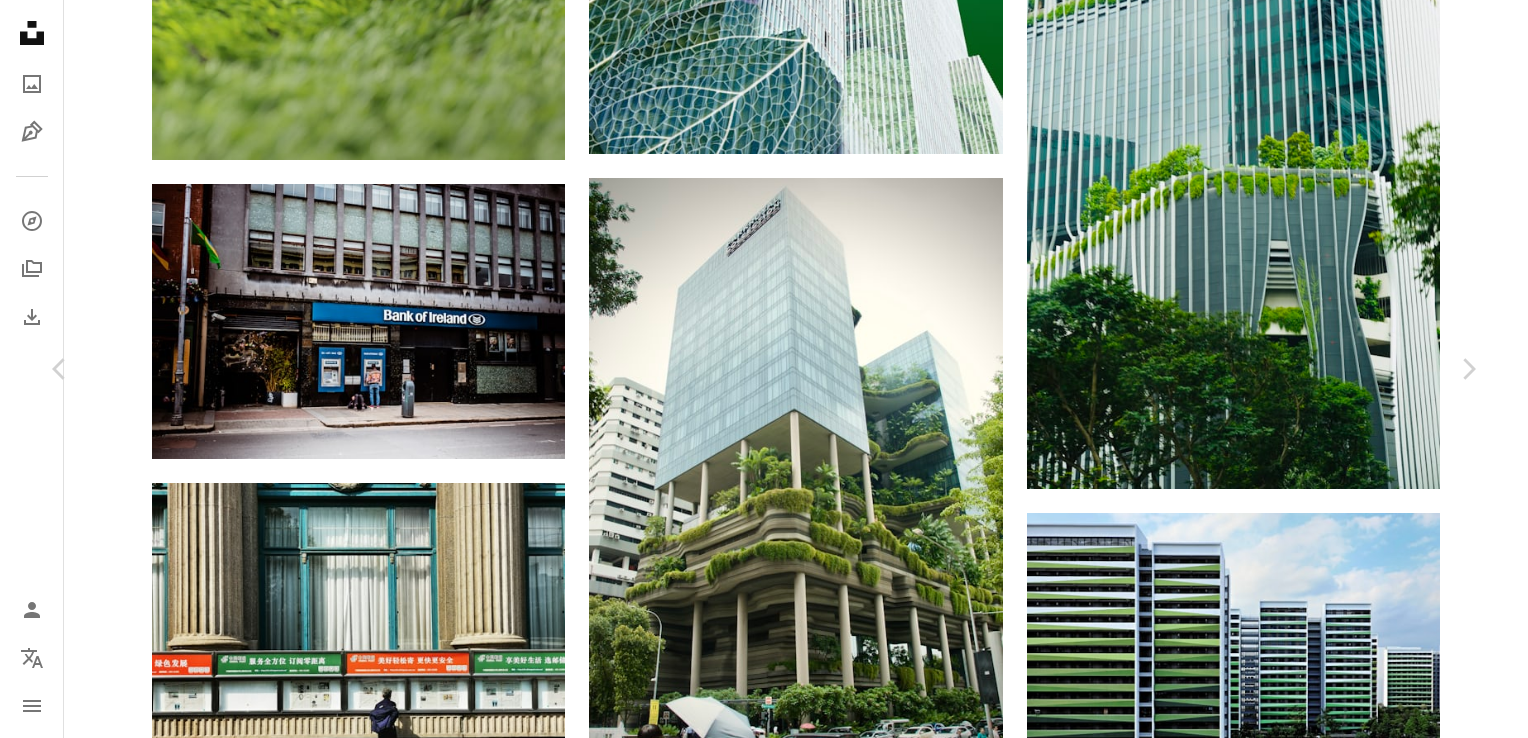 click on "An X shape Chevron left Chevron right [FIRST] [LAST] Available for hire A checkmark inside of a circle A heart A plus sign Download free Chevron down Zoom in Views 12,509 Downloads 254 A forward-right arrow Share Info icon Info More Actions Calendar outlined Published on [MONTH] [DAY], [YEAR] Camera SONY, ILCE-6600 Safety Free to use under the Unsplash License Browse premium related images on iStock | Save 20% with code UNSPLASH20 View more on iStock ↗ Related images A heart A plus sign [FIRST] [LAST] Arrow pointing down A heart A plus sign [FIRST] [LAST] Available for hire A checkmark inside of a circle Arrow pointing down Plus sign for Unsplash+ A heart A plus sign [FIRST] [LAST] For Unsplash+ A lock Download A heart A plus sign [FIRST] [LAST] Arrow pointing down A heart A plus sign [FIRST] [LAST] Available for hire A checkmark inside of a circle Arrow pointing down A heart A plus sign [FIRST] [LAST] Available for hire A checkmark inside of a circle Arrow pointing down Plus sign for Unsplash+ A heart" at bounding box center (764, 6742) 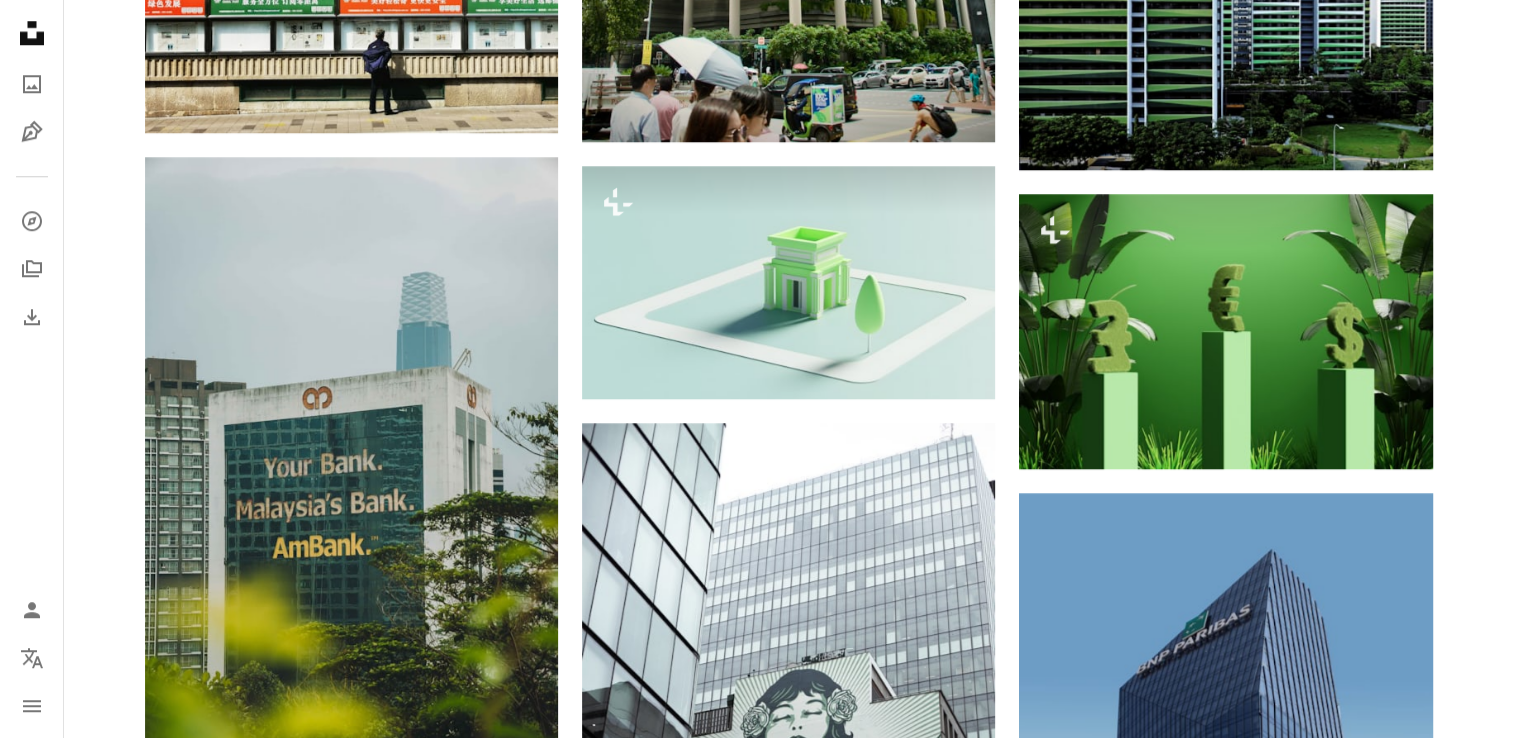 scroll, scrollTop: 0, scrollLeft: 0, axis: both 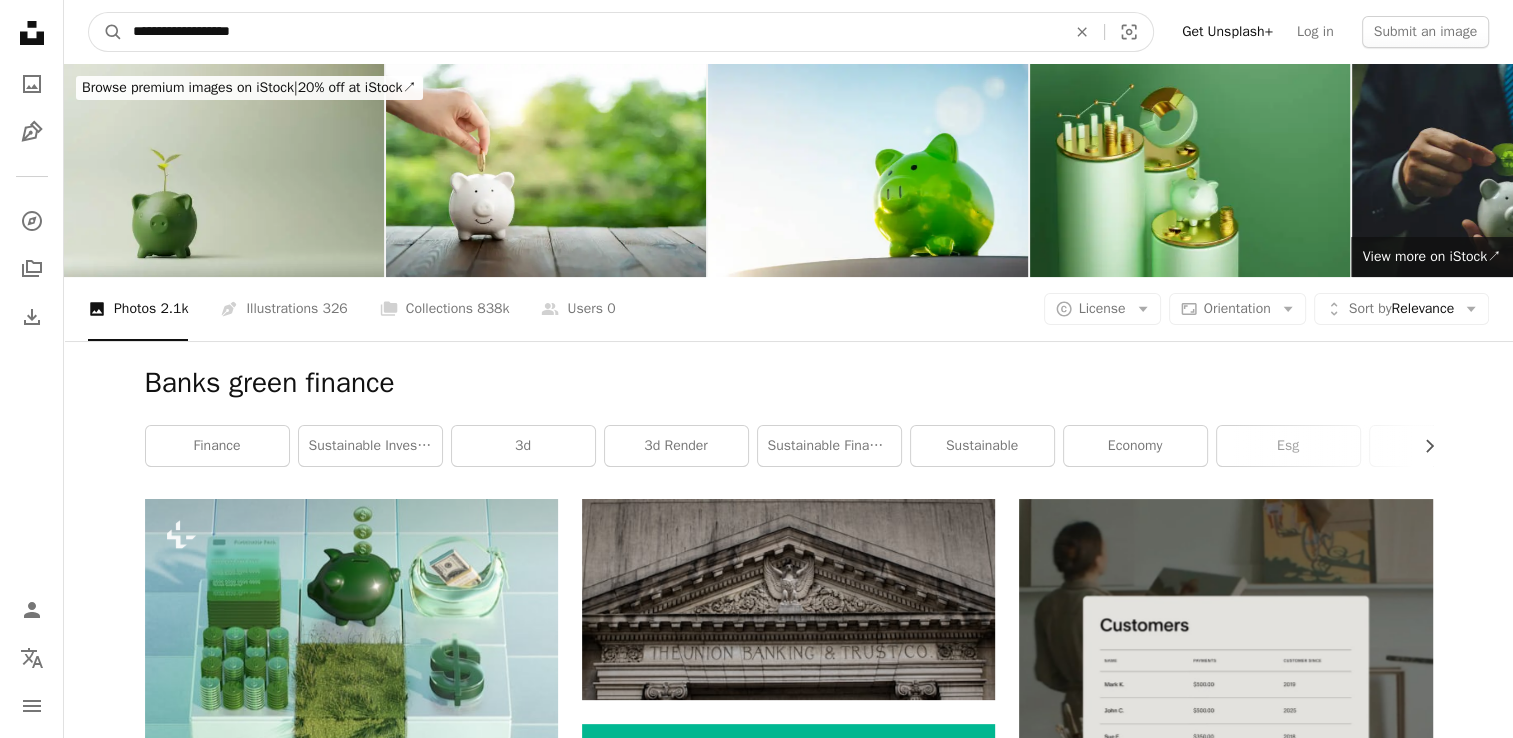 click on "**********" at bounding box center [591, 32] 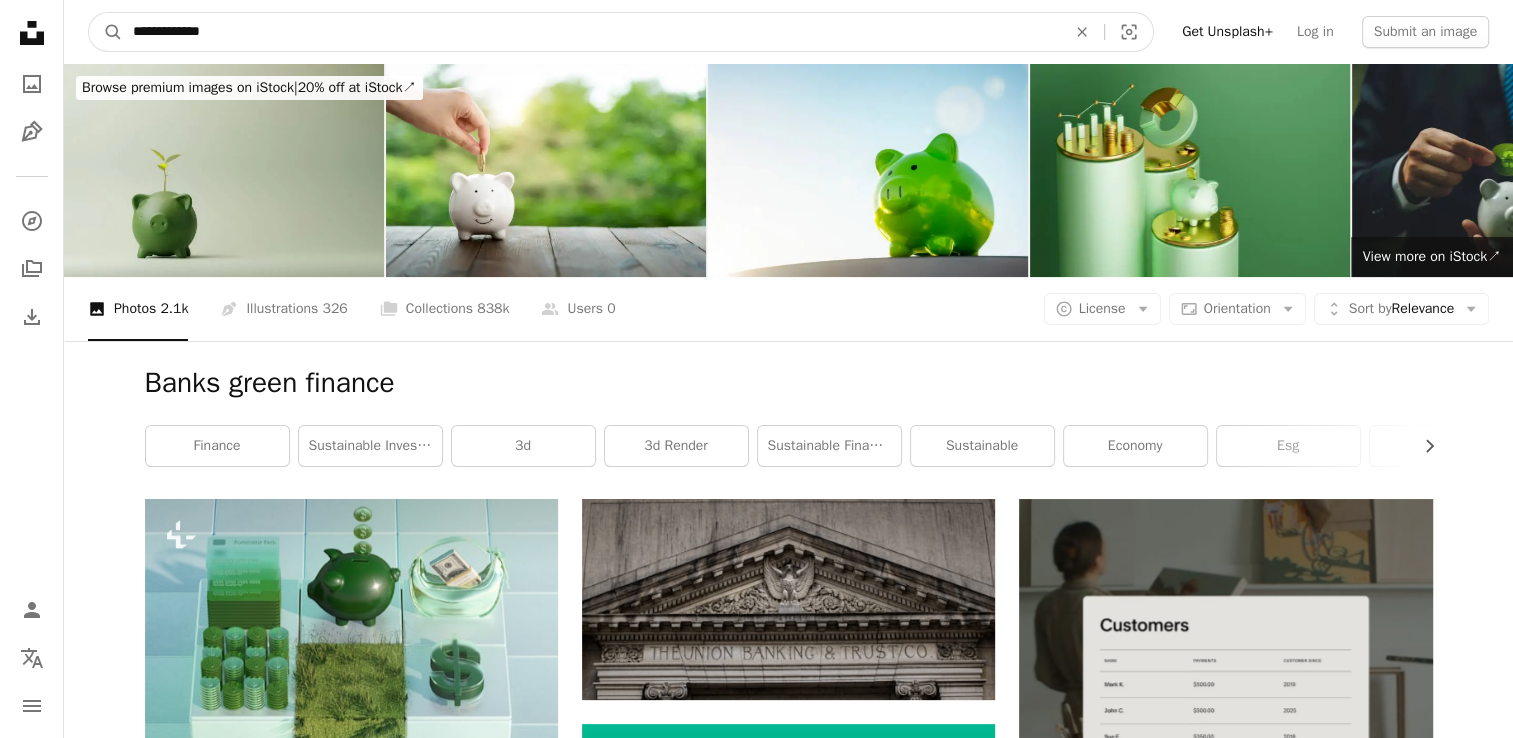 type on "**********" 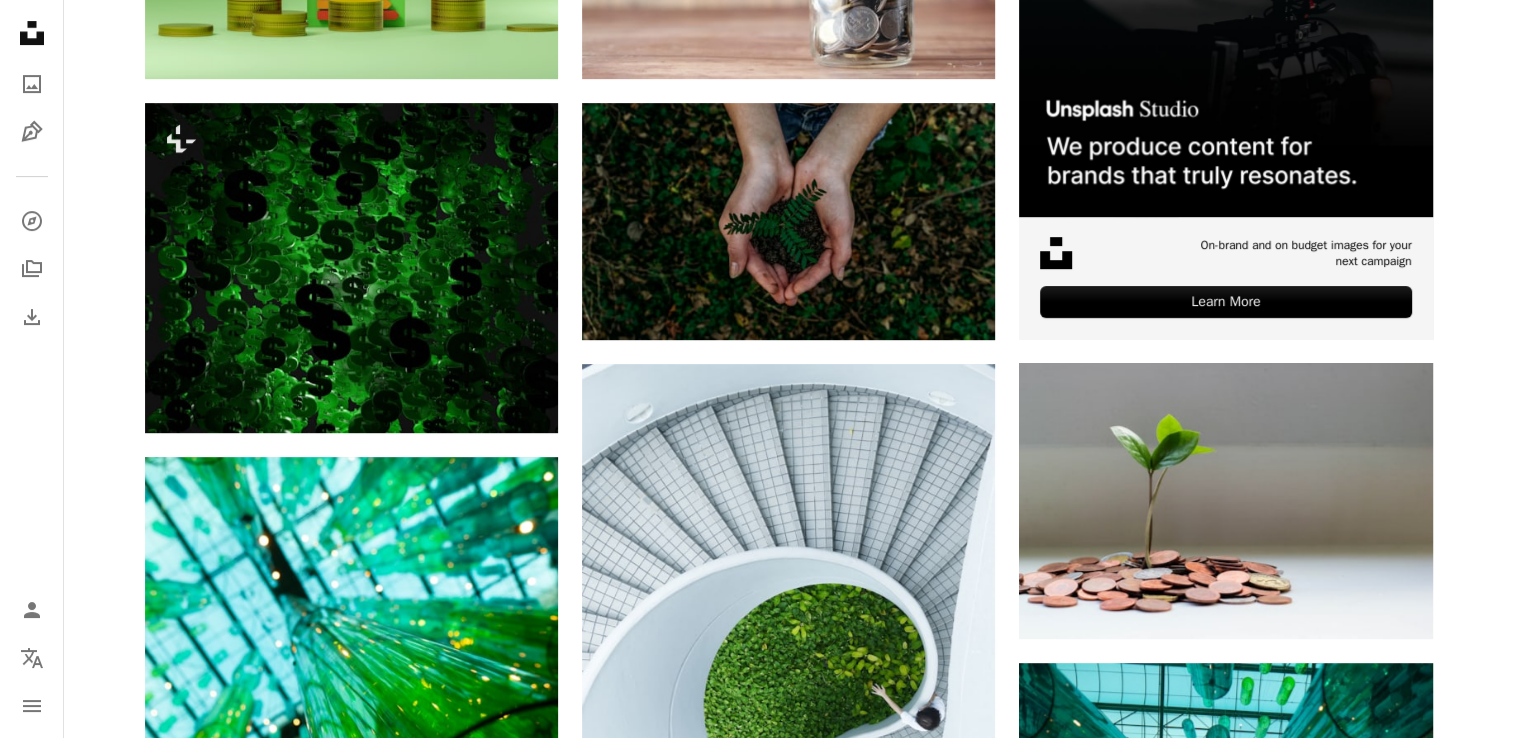 scroll, scrollTop: 729, scrollLeft: 0, axis: vertical 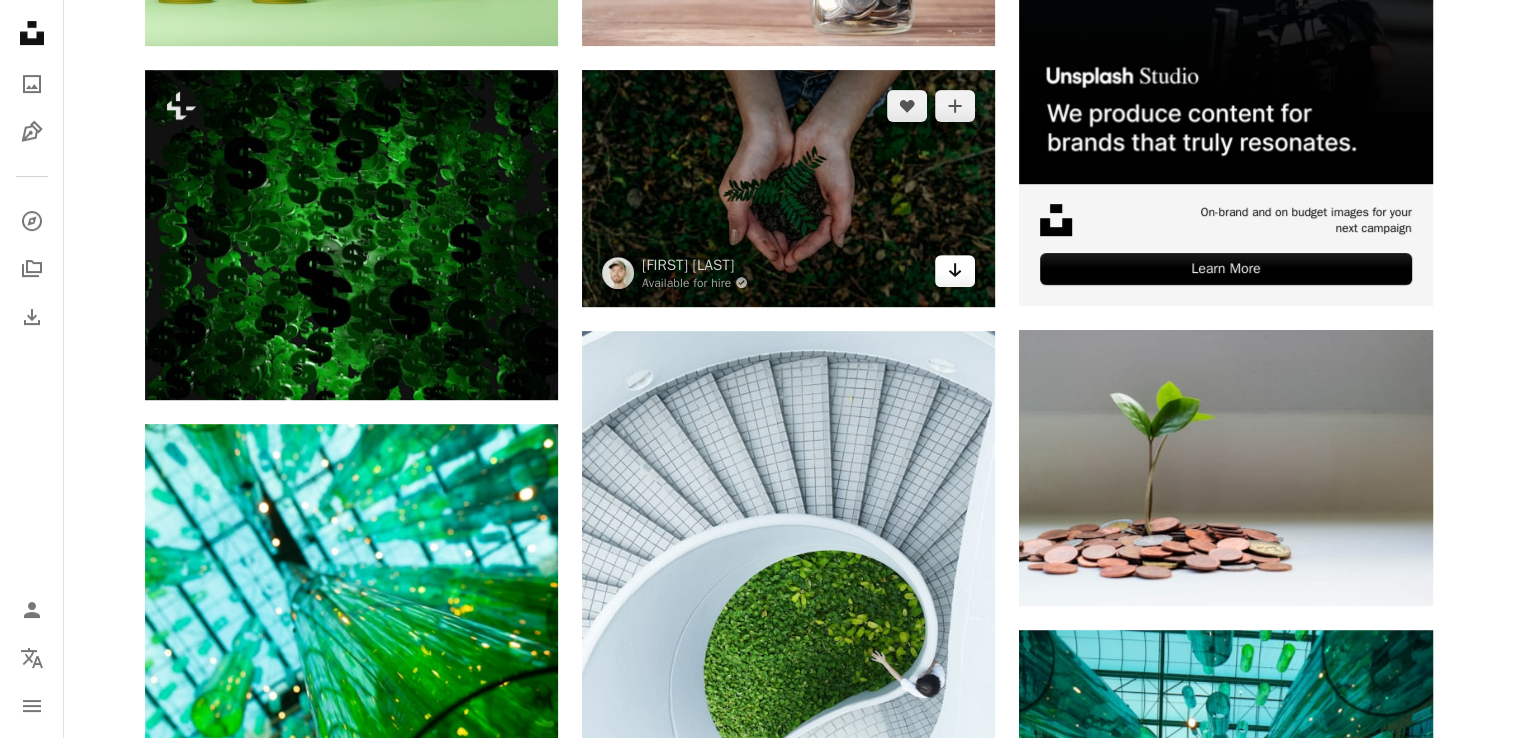 click 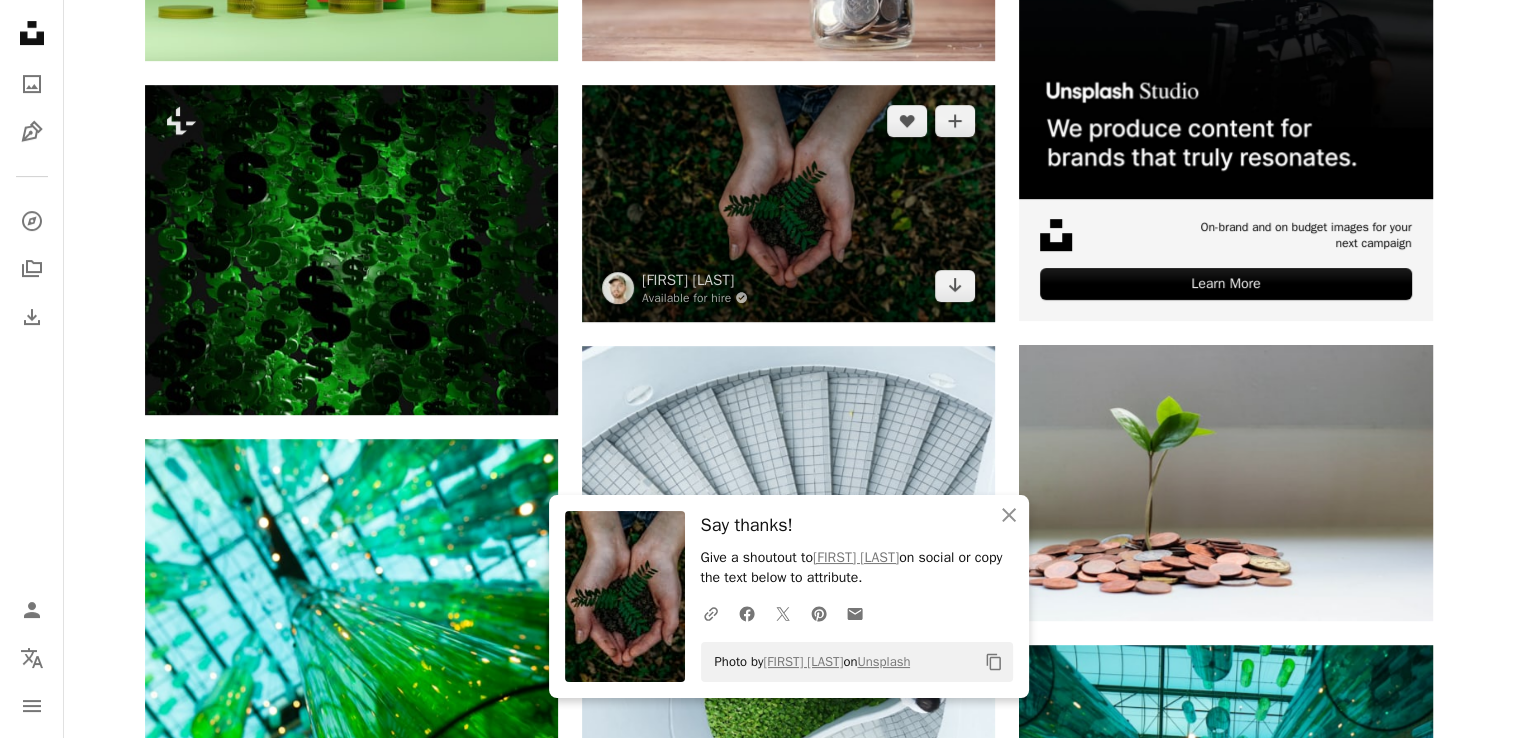 scroll, scrollTop: 0, scrollLeft: 0, axis: both 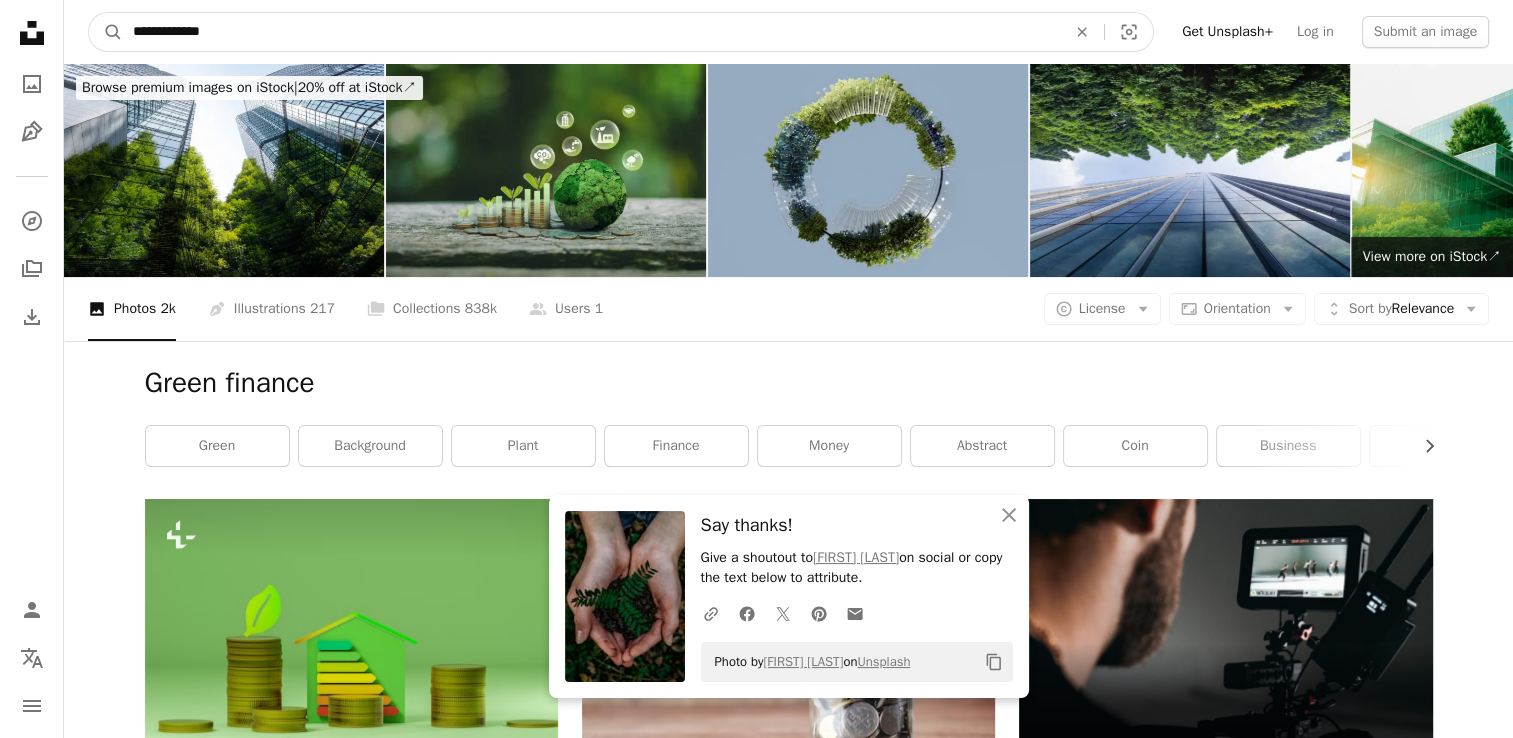 click on "**********" at bounding box center [591, 32] 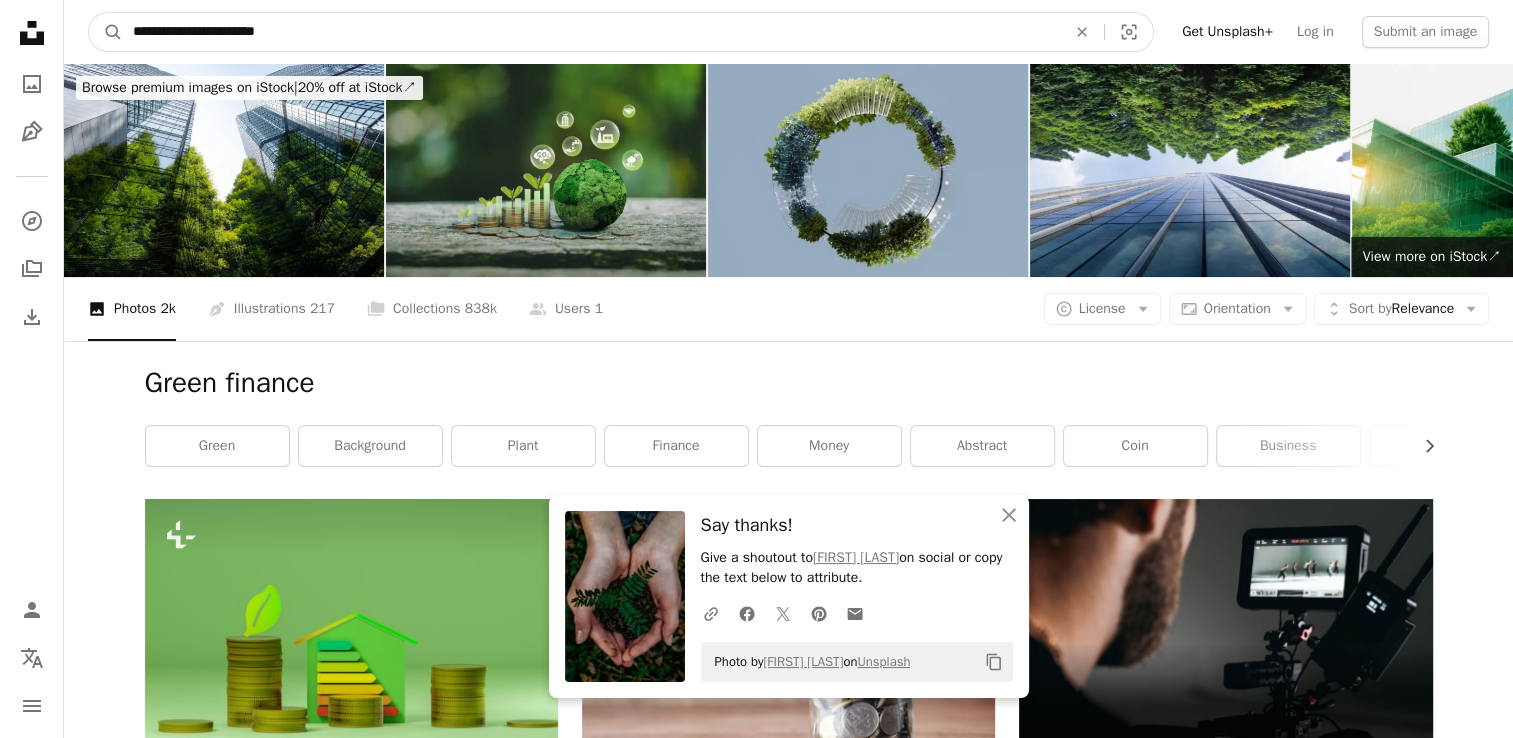 type on "**********" 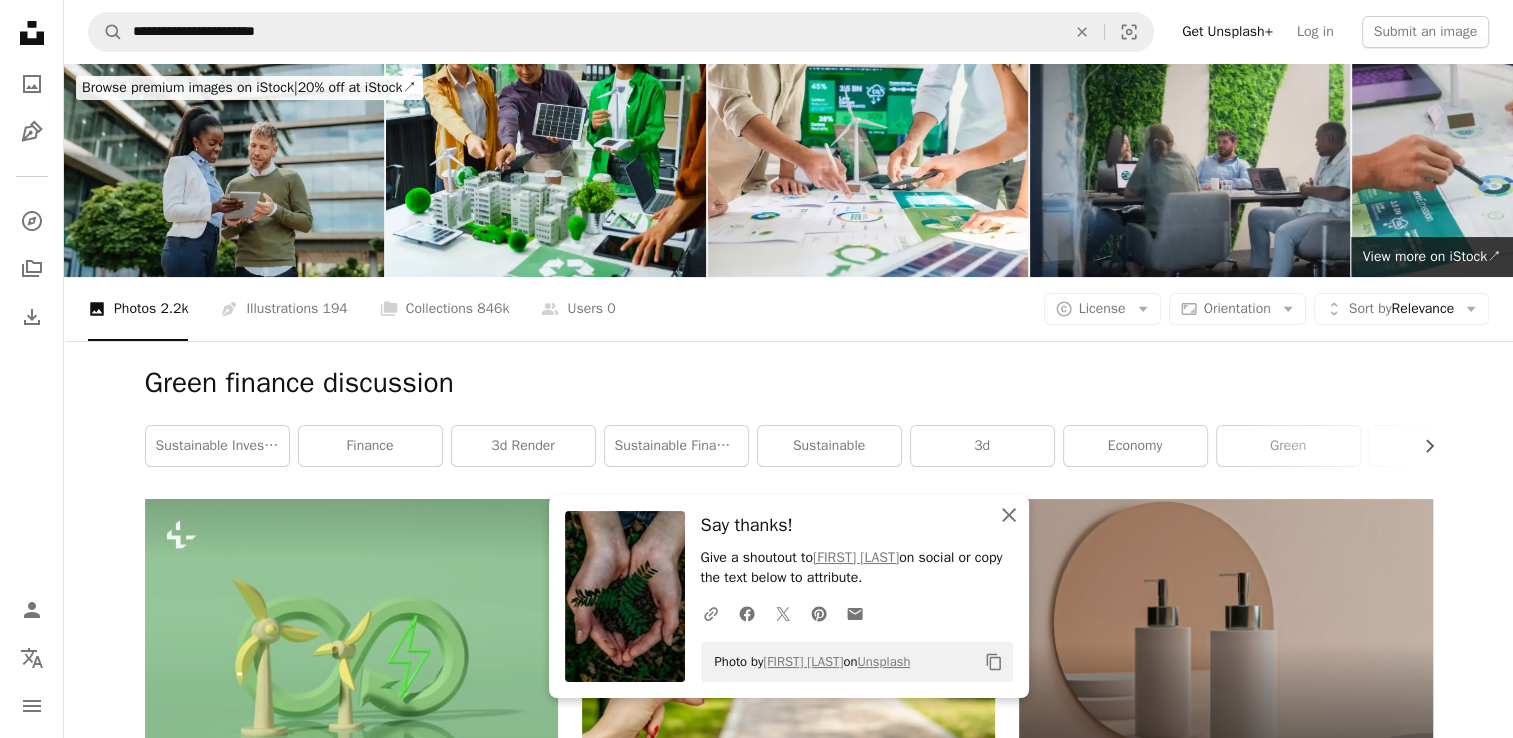 click on "An X shape" 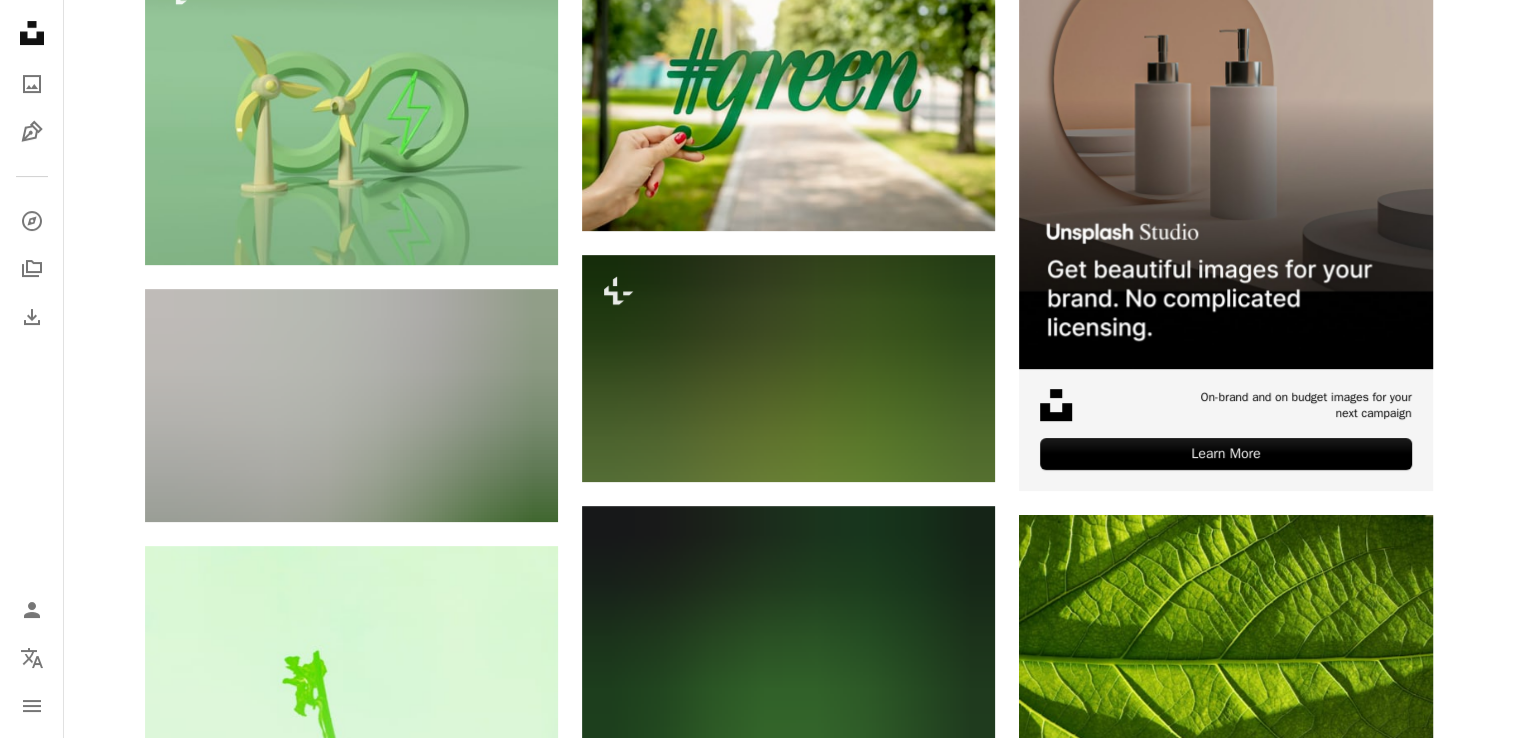 scroll, scrollTop: 1040, scrollLeft: 0, axis: vertical 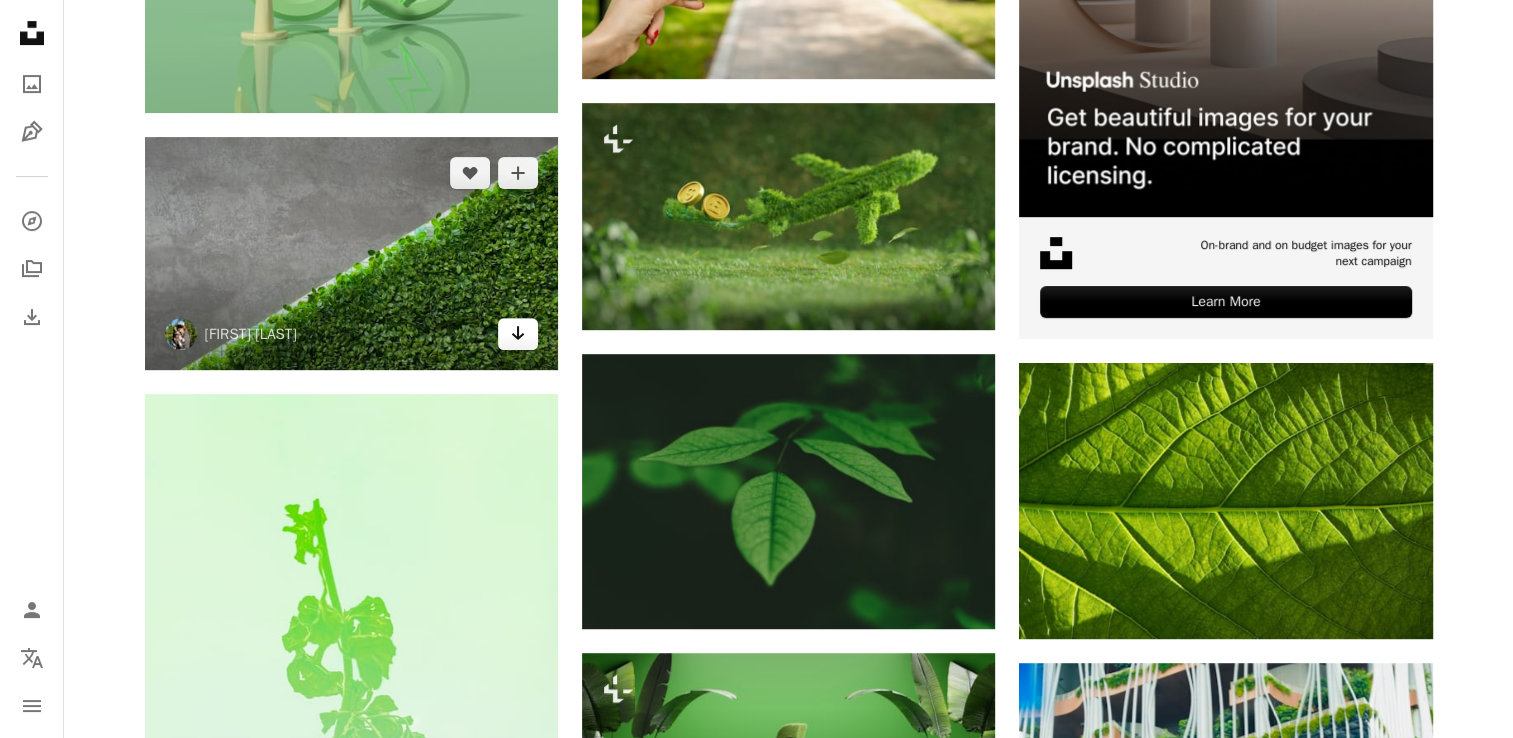 click on "Arrow pointing down" 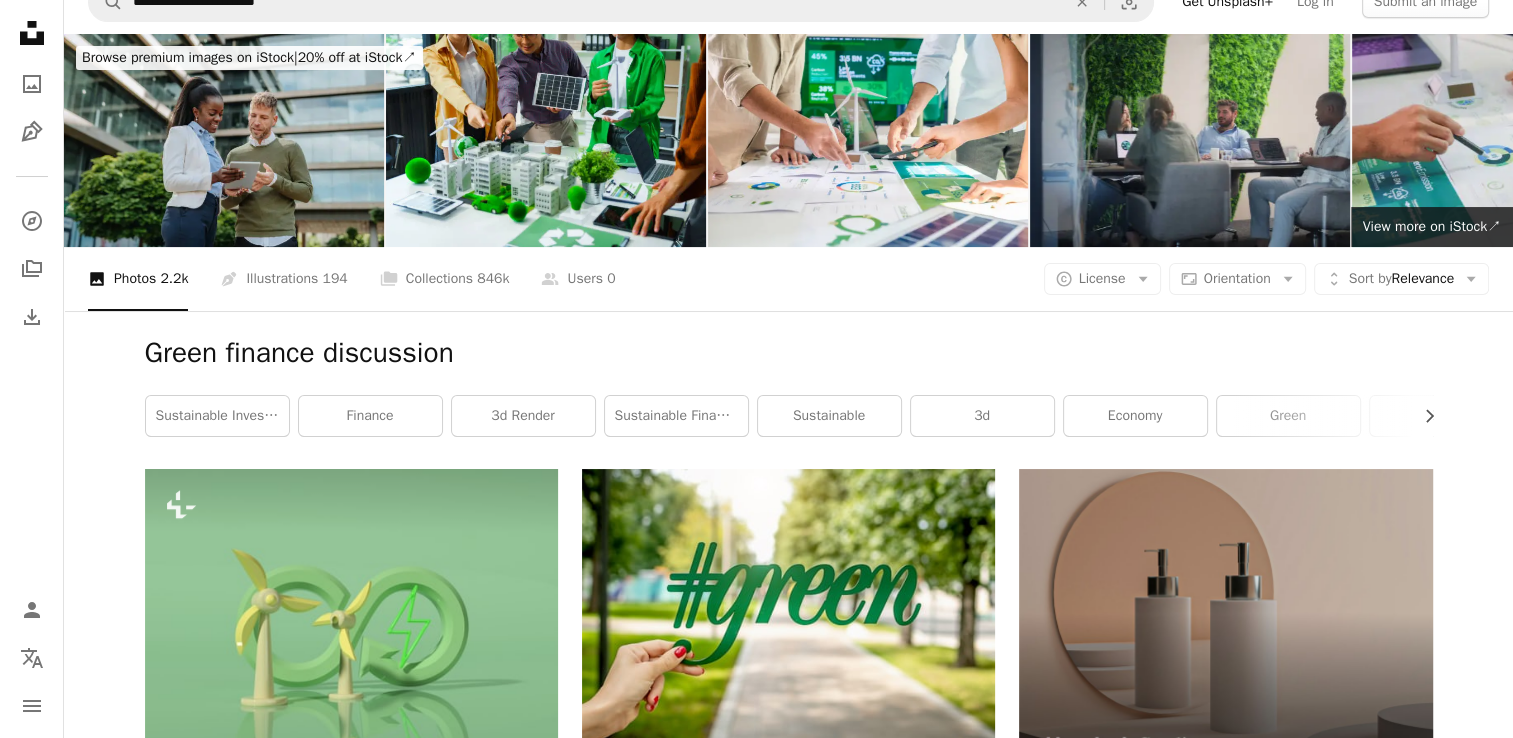 scroll, scrollTop: 0, scrollLeft: 0, axis: both 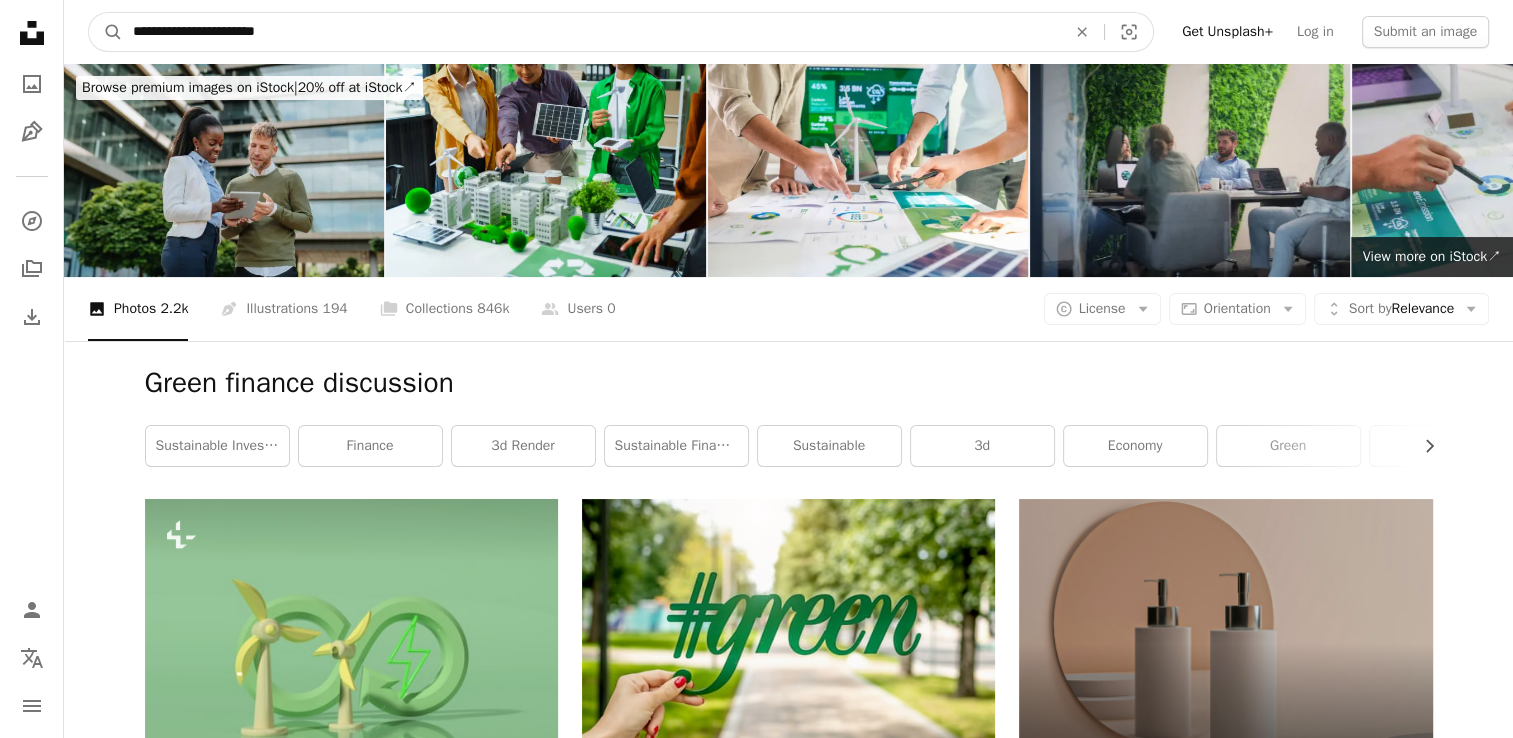 click on "**********" at bounding box center [591, 32] 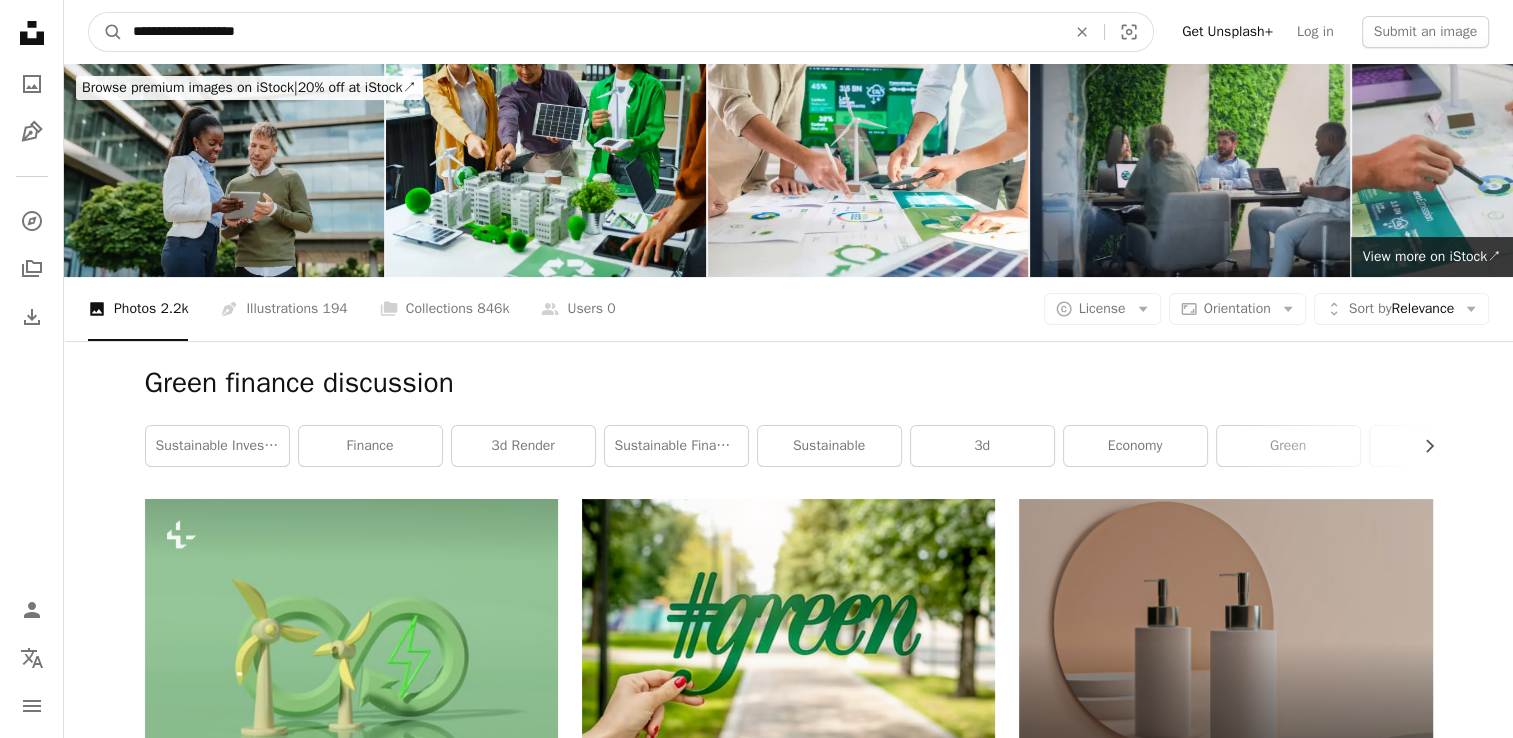 type on "**********" 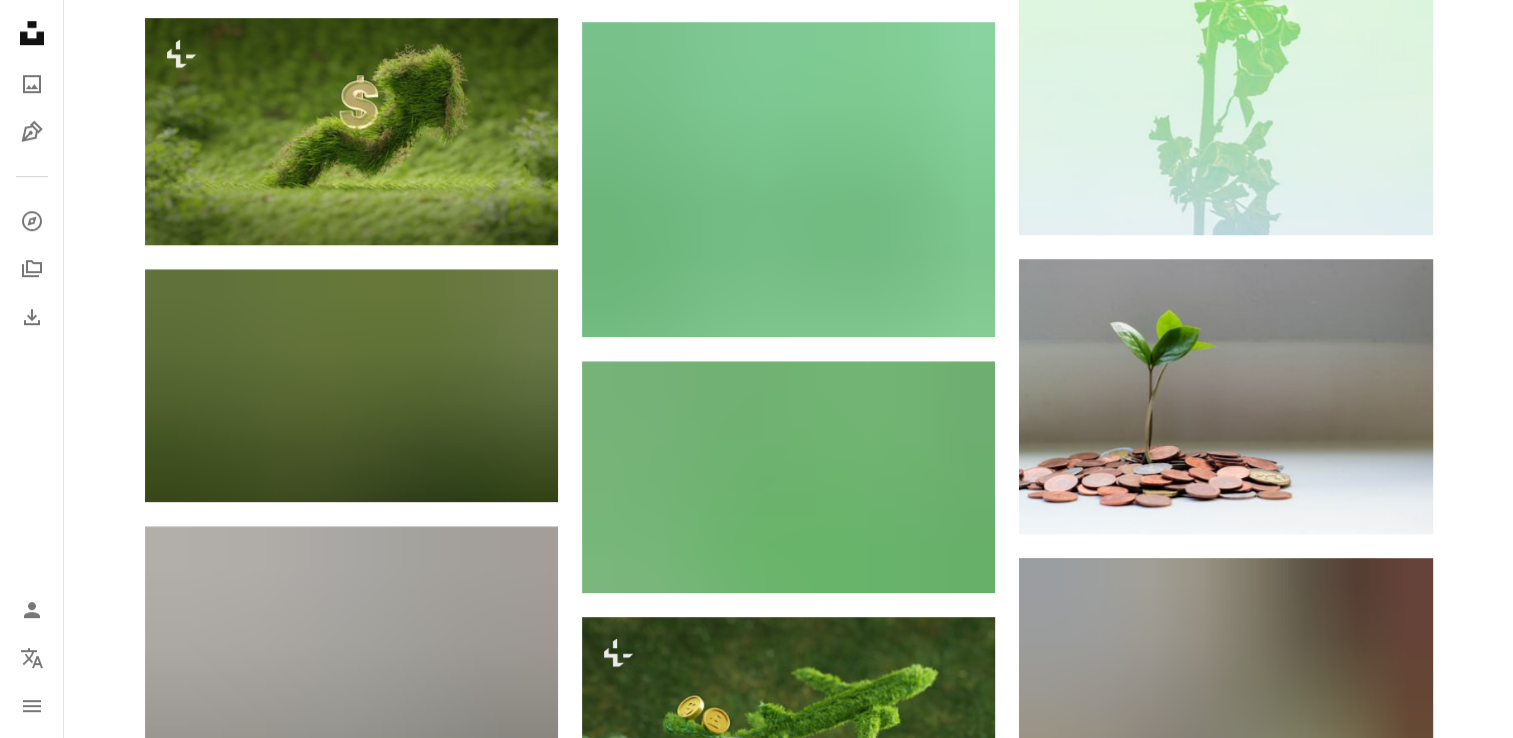 scroll, scrollTop: 1381, scrollLeft: 0, axis: vertical 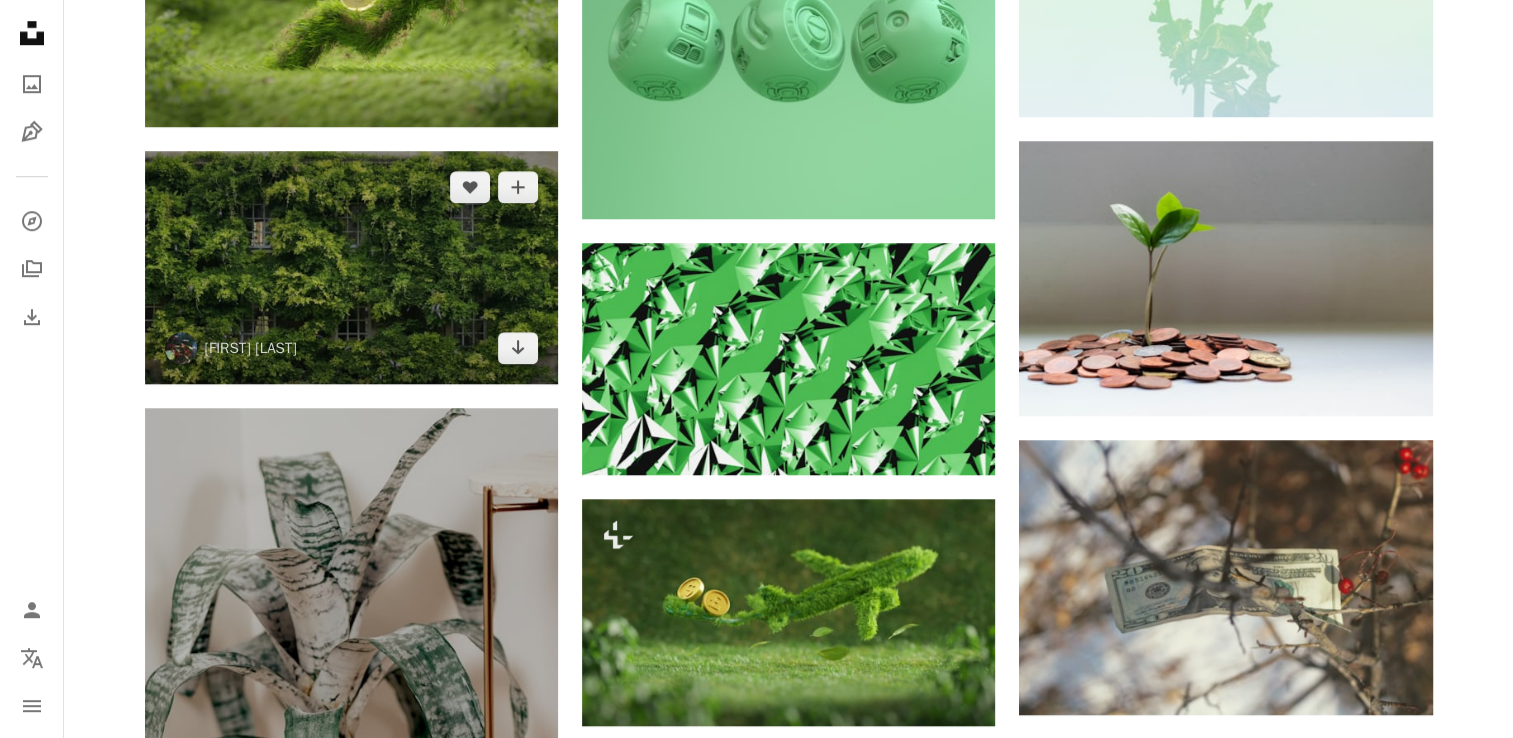 click at bounding box center [351, 267] 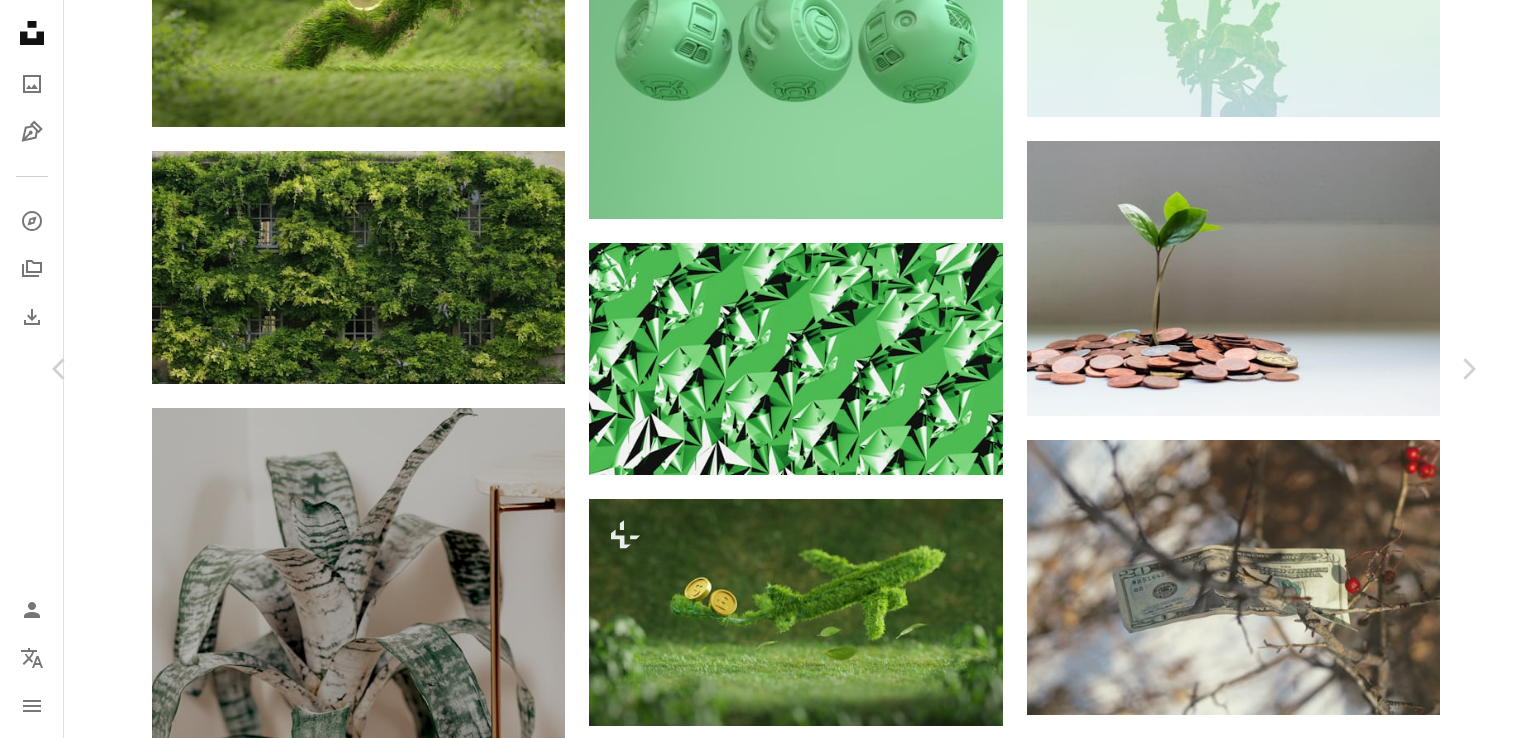 click on "An X shape Chevron left Chevron right [FIRST] [LAST] [INITIAL][INITIAL] A heart A plus sign Download free Chevron down Zoom in Views 18,991 Downloads 107 A forward-right arrow Share Info icon Info More Actions A map marker [CITY], [COUNTRY] Calendar outlined Published on [MONTH] [DAY], [YEAR] Safety Free to use under the Unsplash License wall background cambridge green wall forest land outdoors aerial view vegetation woodland HD Wallpapers Browse premium related images on iStock | Save 20% with code UNSPLASH20 View more on iStock ↗ Related images A heart A plus sign [FIRST] [LAST] Available for hire A checkmark inside of a circle Arrow pointing down A heart A plus sign [FIRST] [LAST] Arrow pointing down A heart A plus sign [FIRST] [LAST] Available for hire A checkmark inside of a circle Arrow pointing down Plus sign for Unsplash+ A heart A plus sign A Chosen Soul For Unsplash+ A lock Download A heart A plus sign A heart [INITIAL][INITIAL]" at bounding box center (764, 3129) 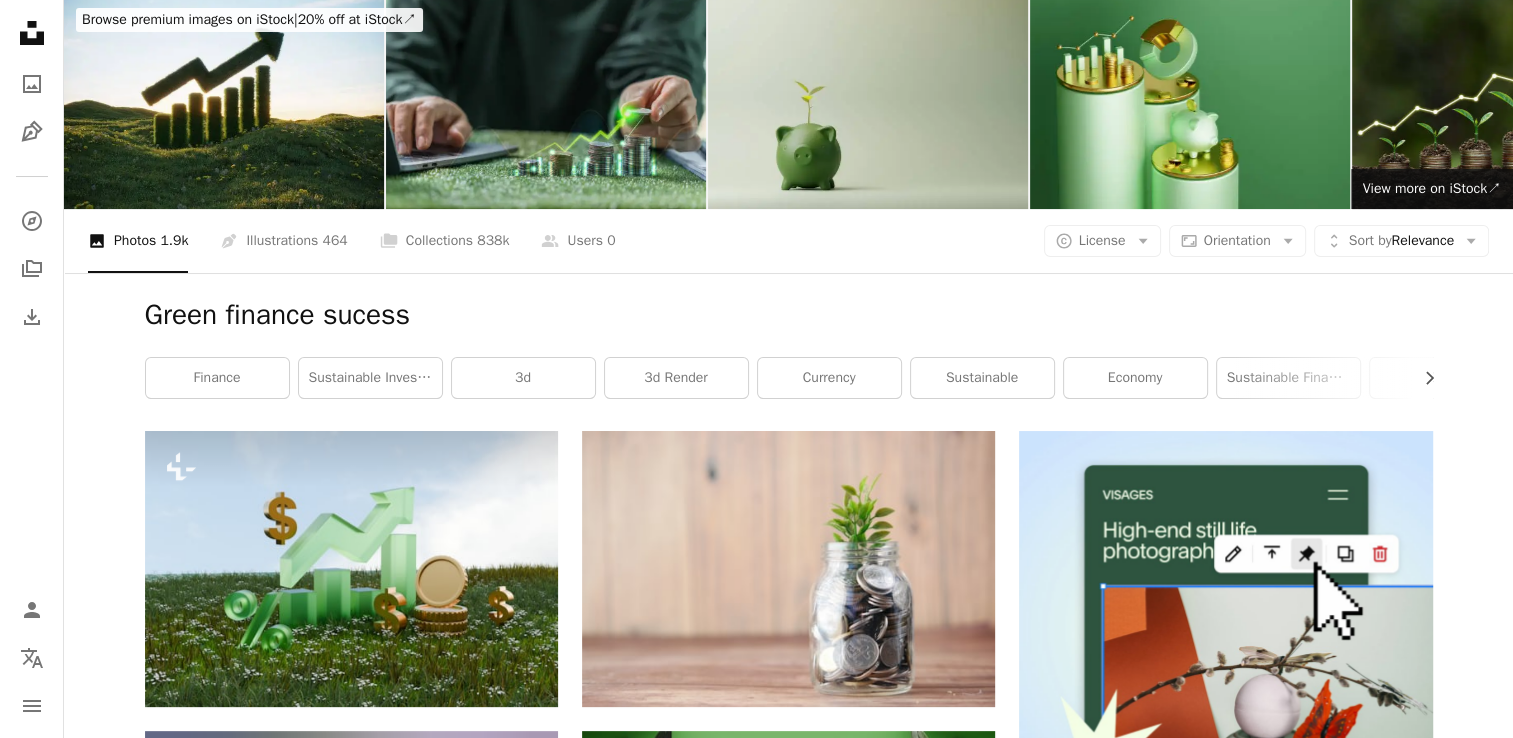 scroll, scrollTop: 0, scrollLeft: 0, axis: both 